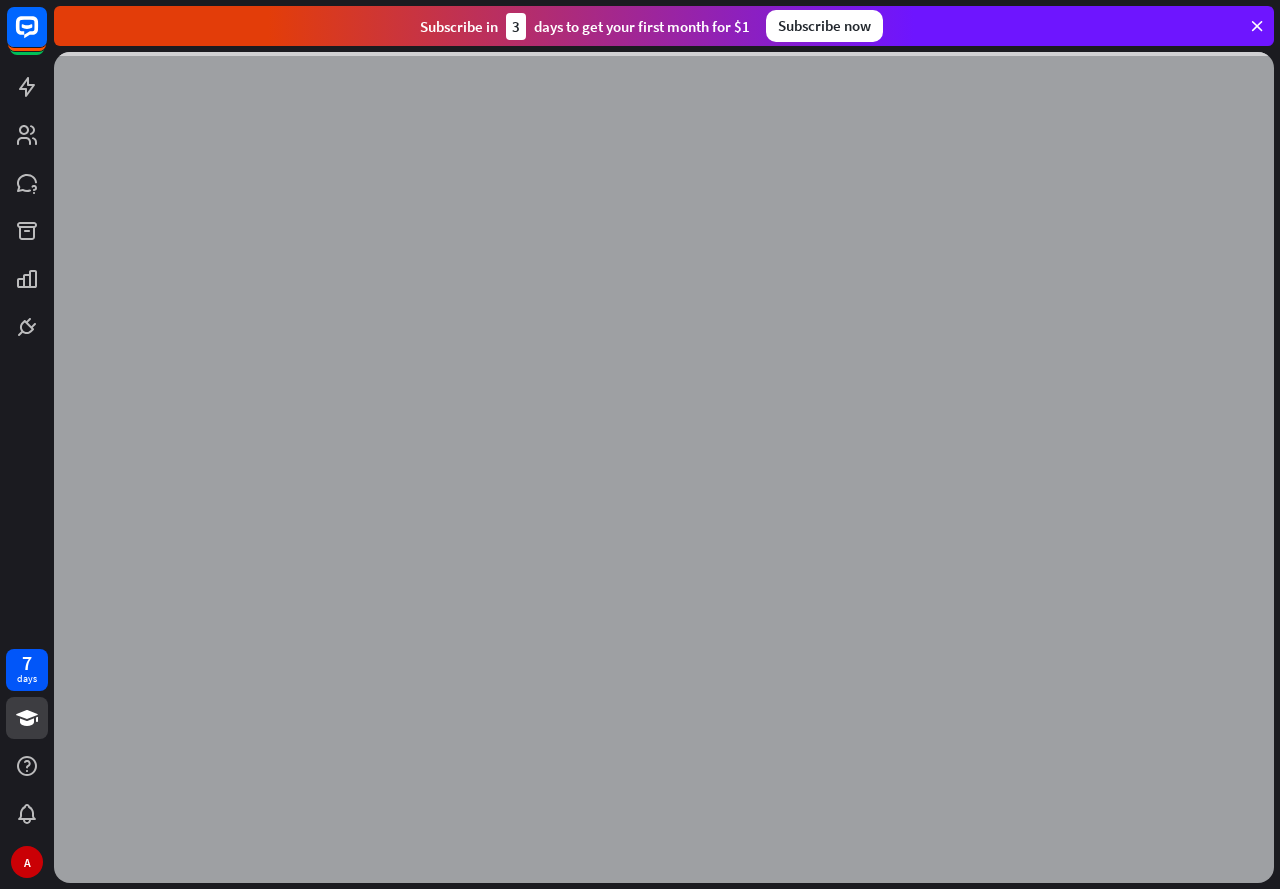 scroll, scrollTop: 0, scrollLeft: 0, axis: both 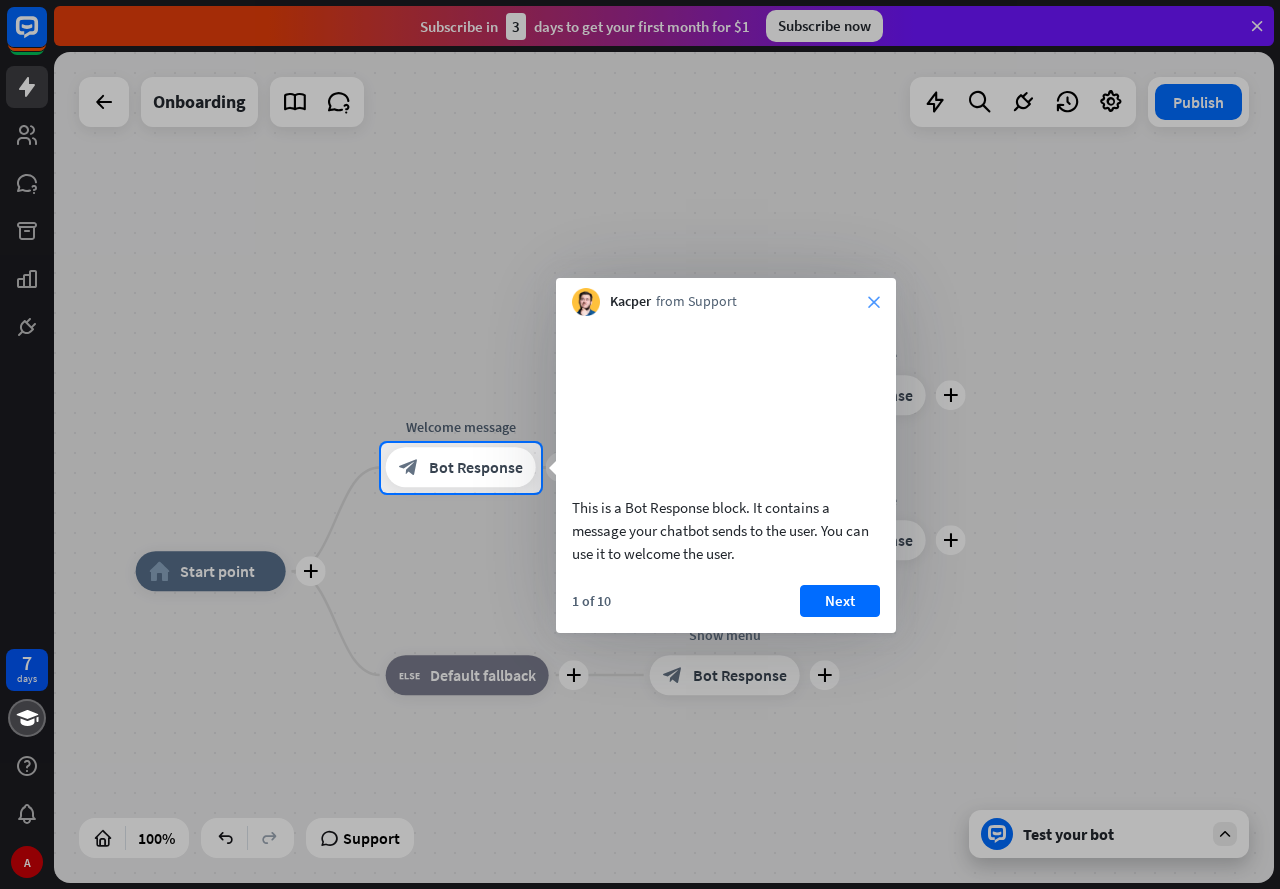 click on "close" at bounding box center (874, 302) 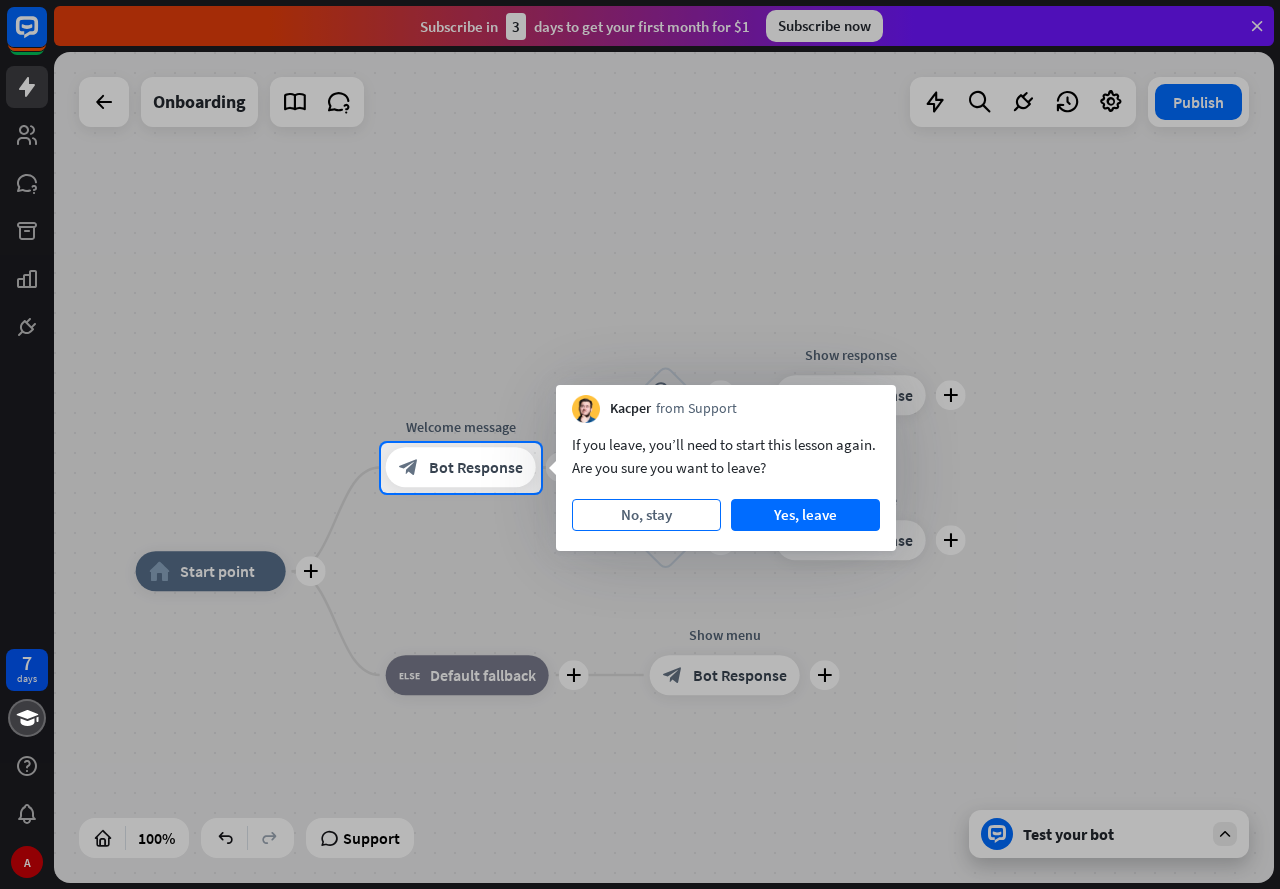 click on "No, stay" at bounding box center [646, 515] 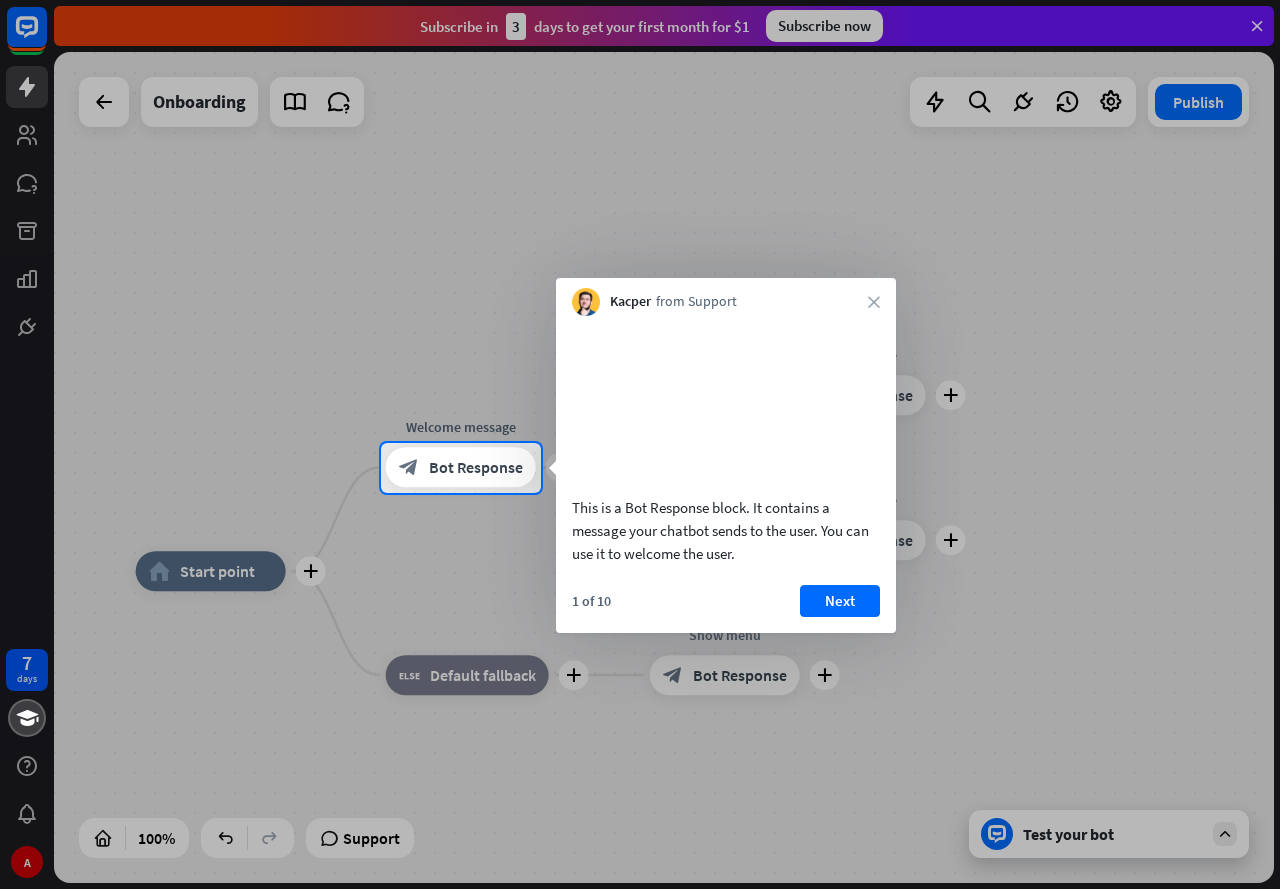 click on "1 of 10
Next" at bounding box center (726, 609) 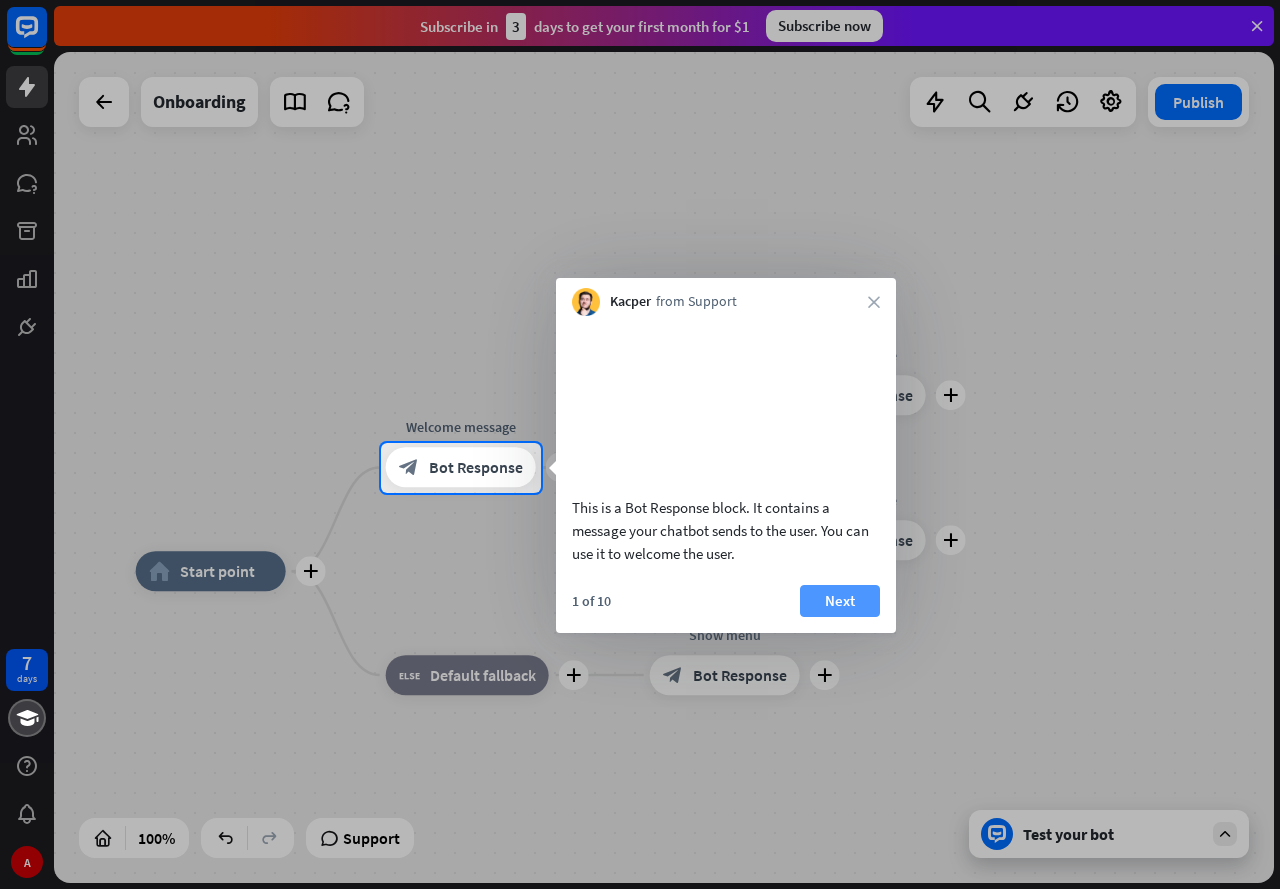 click on "Next" at bounding box center (840, 601) 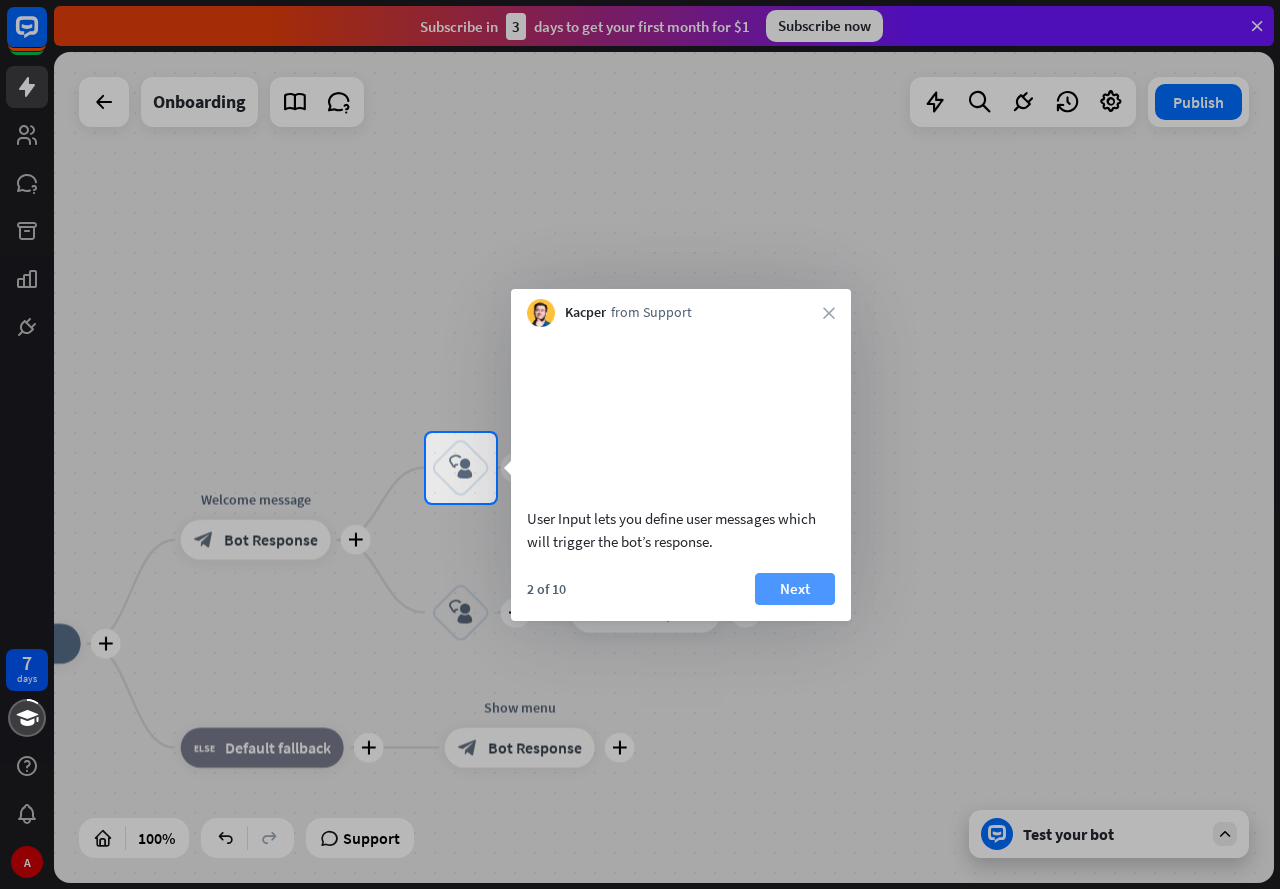 click on "Next" at bounding box center [795, 589] 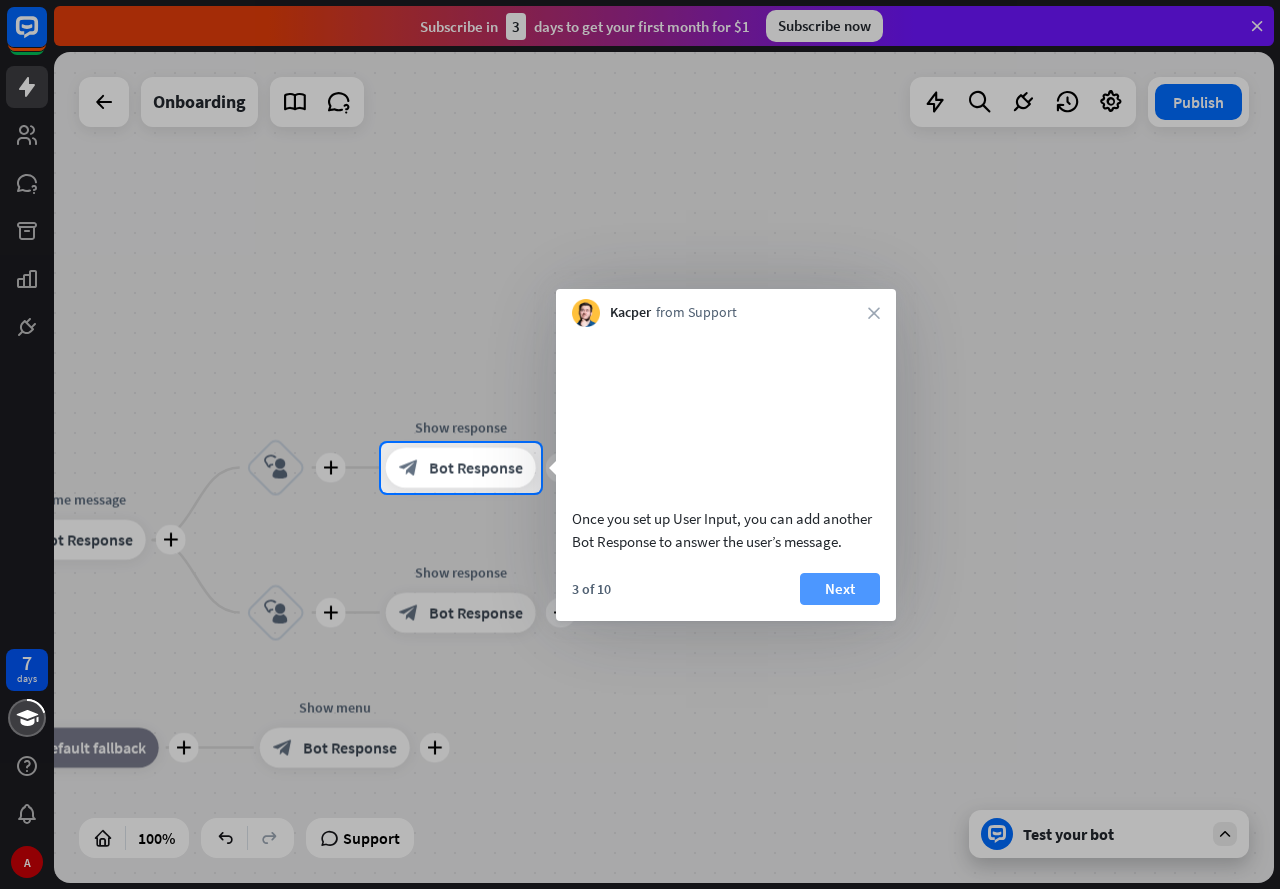 click on "Next" at bounding box center (840, 589) 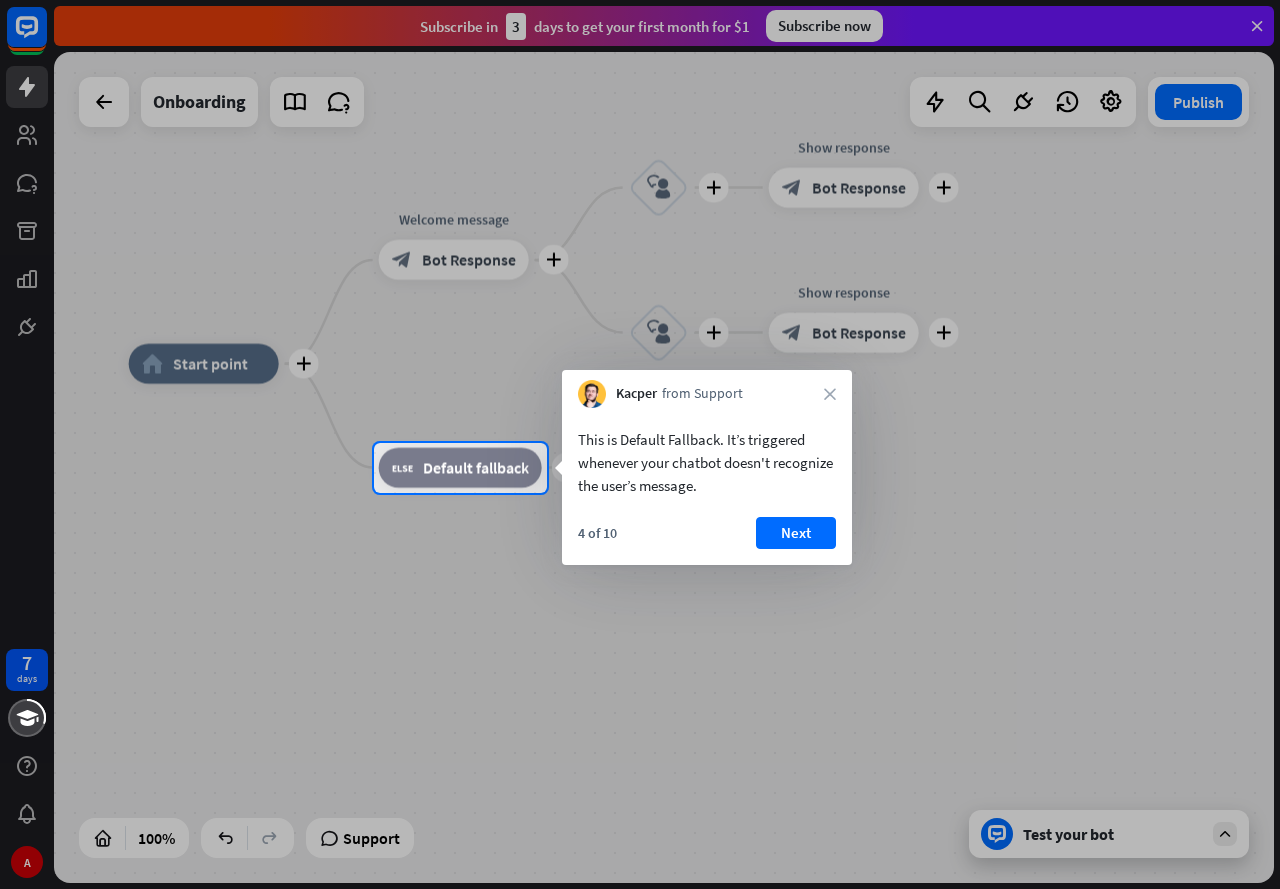 click on "Next" at bounding box center (796, 533) 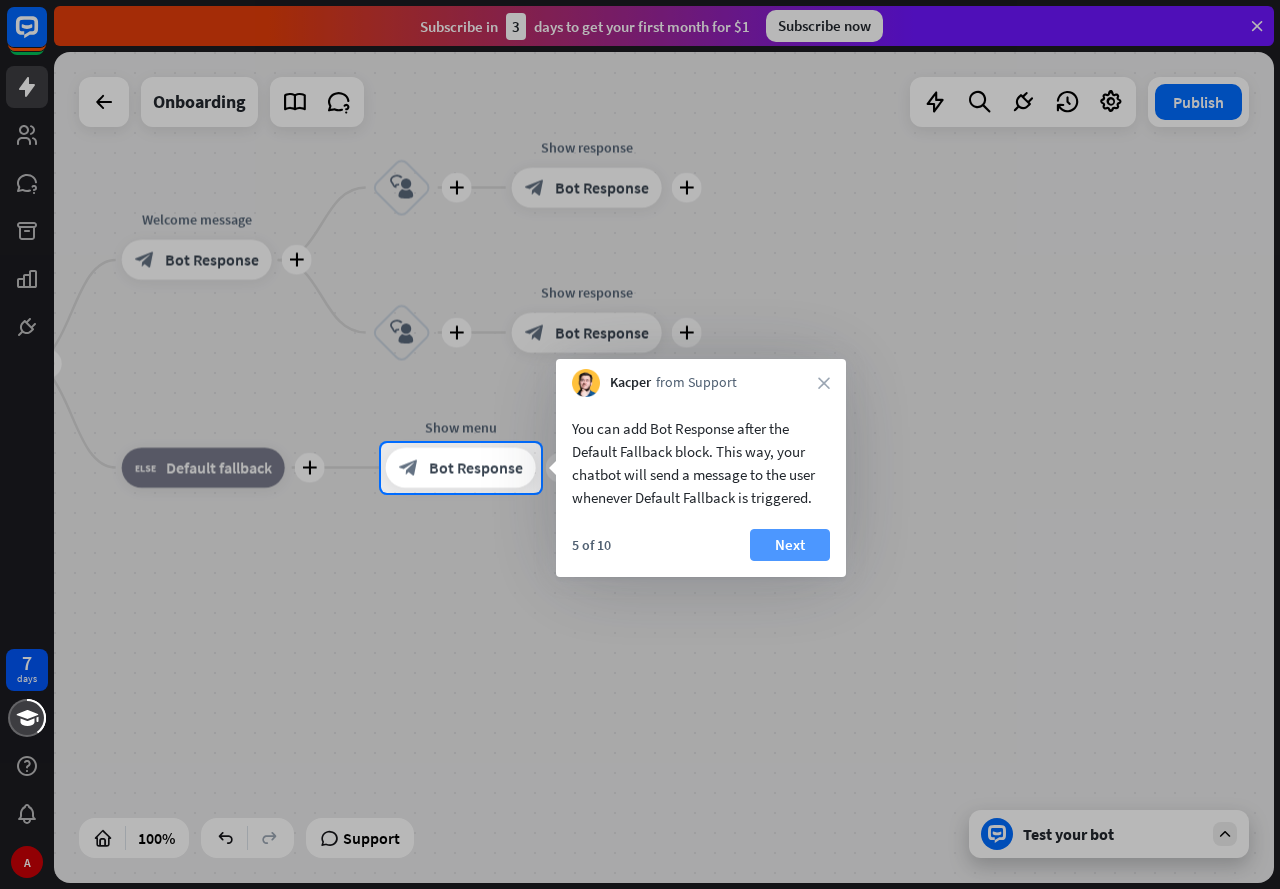 click on "Next" at bounding box center [790, 545] 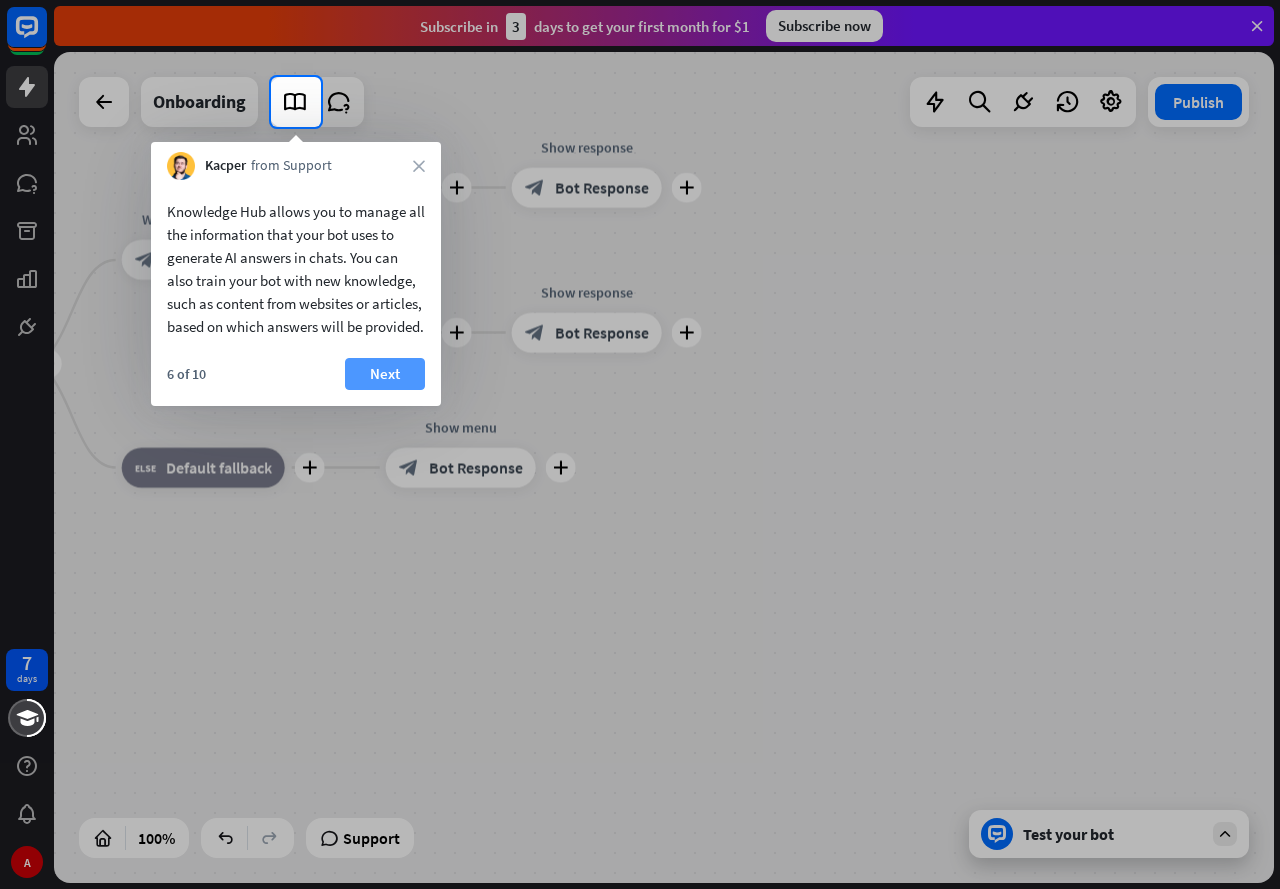 click on "Next" at bounding box center [385, 374] 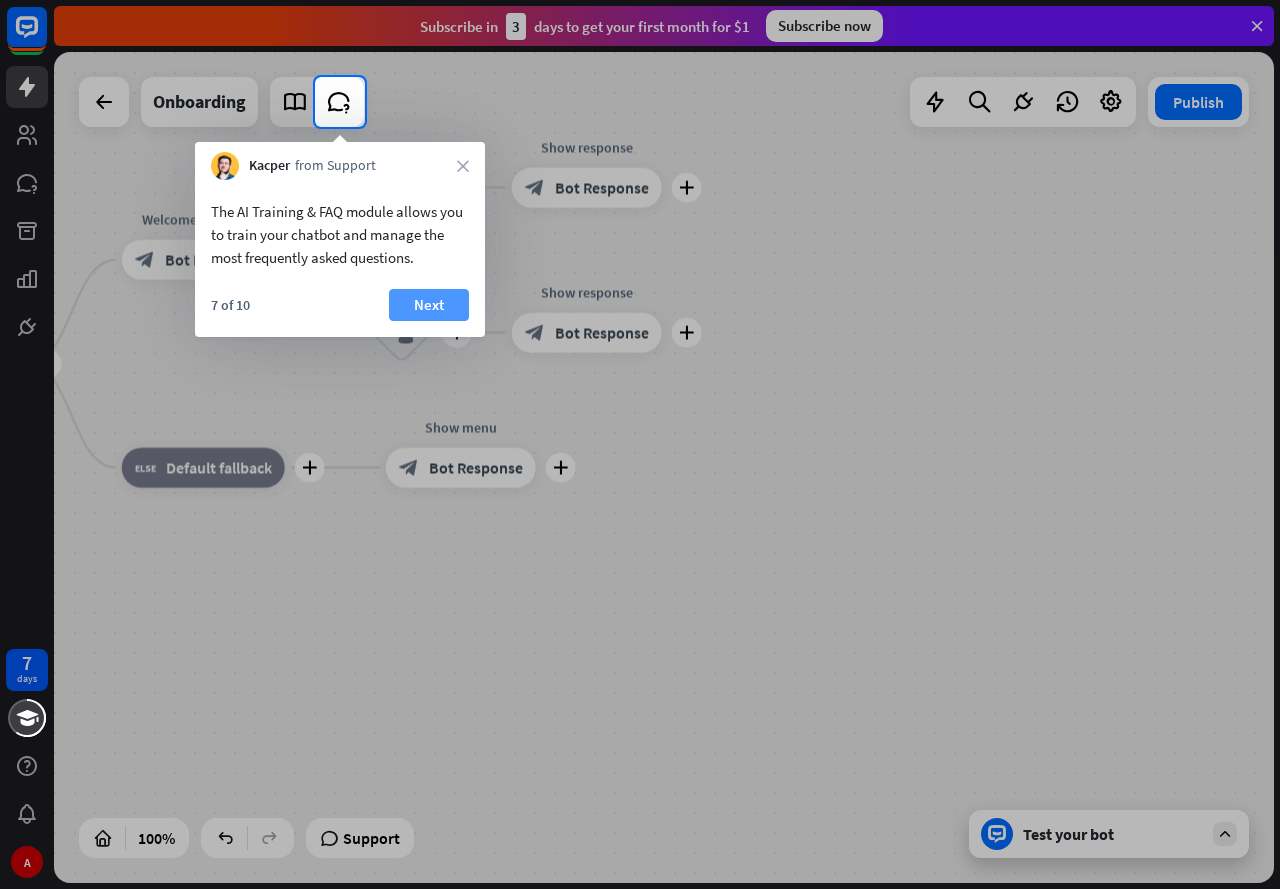 click on "Next" at bounding box center (429, 305) 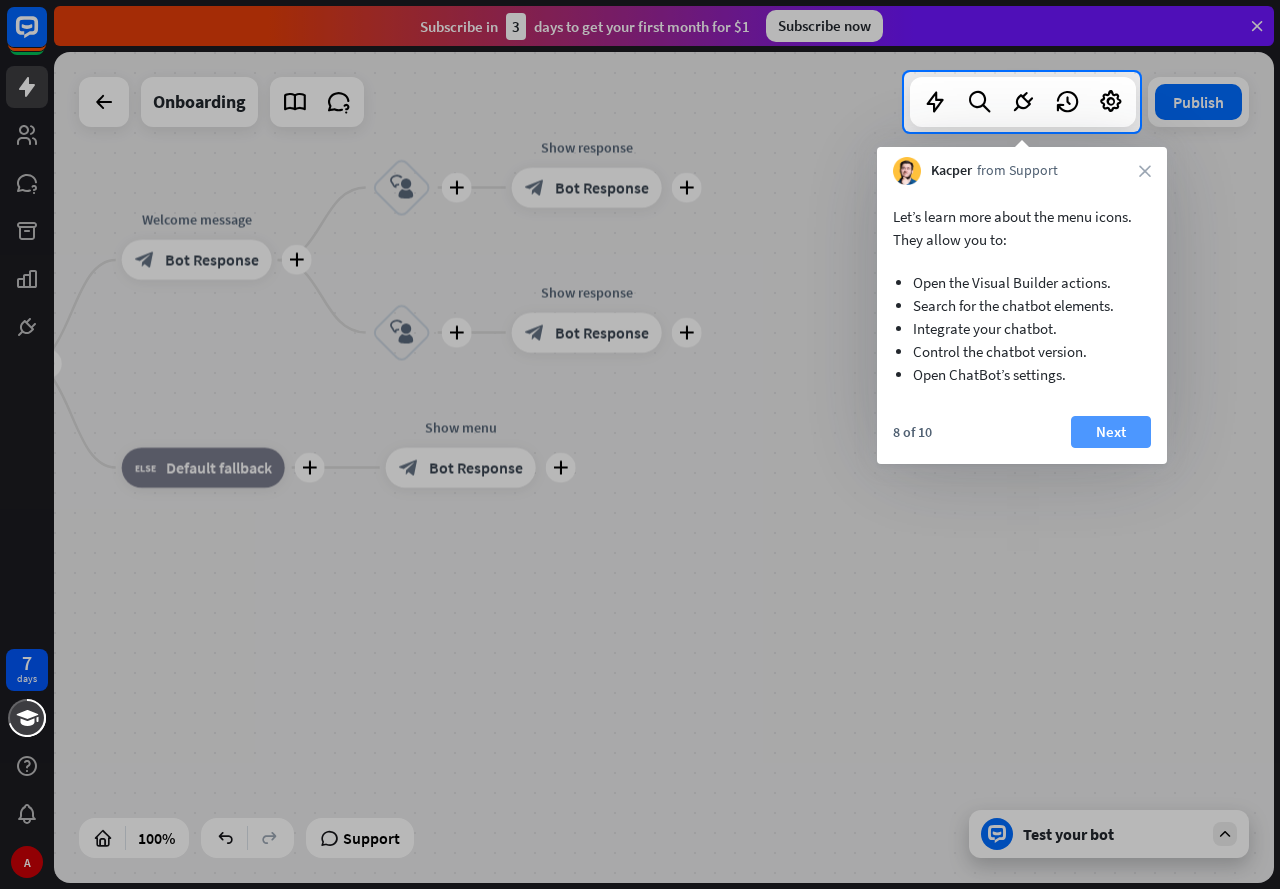 click on "Next" at bounding box center (1111, 432) 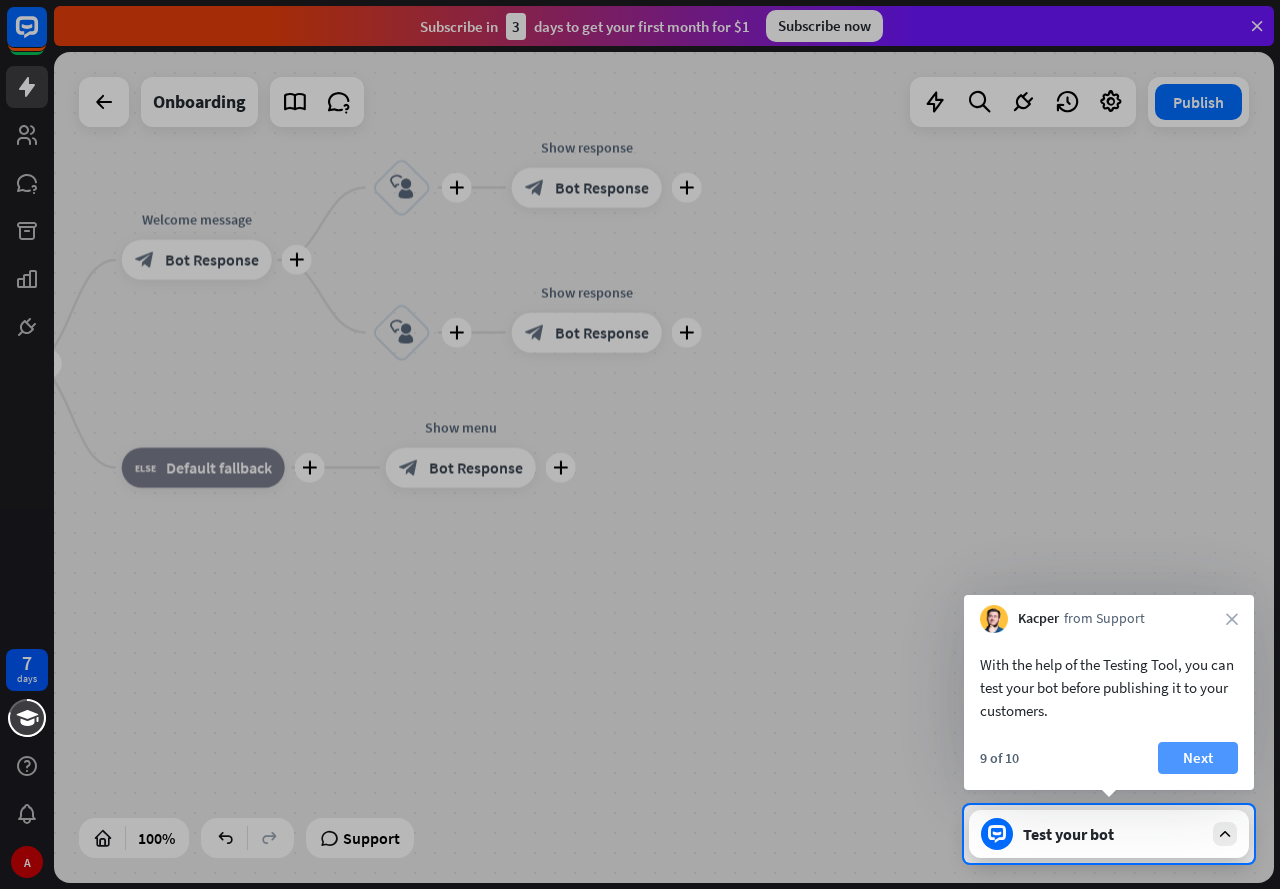 click on "Next" at bounding box center (1198, 758) 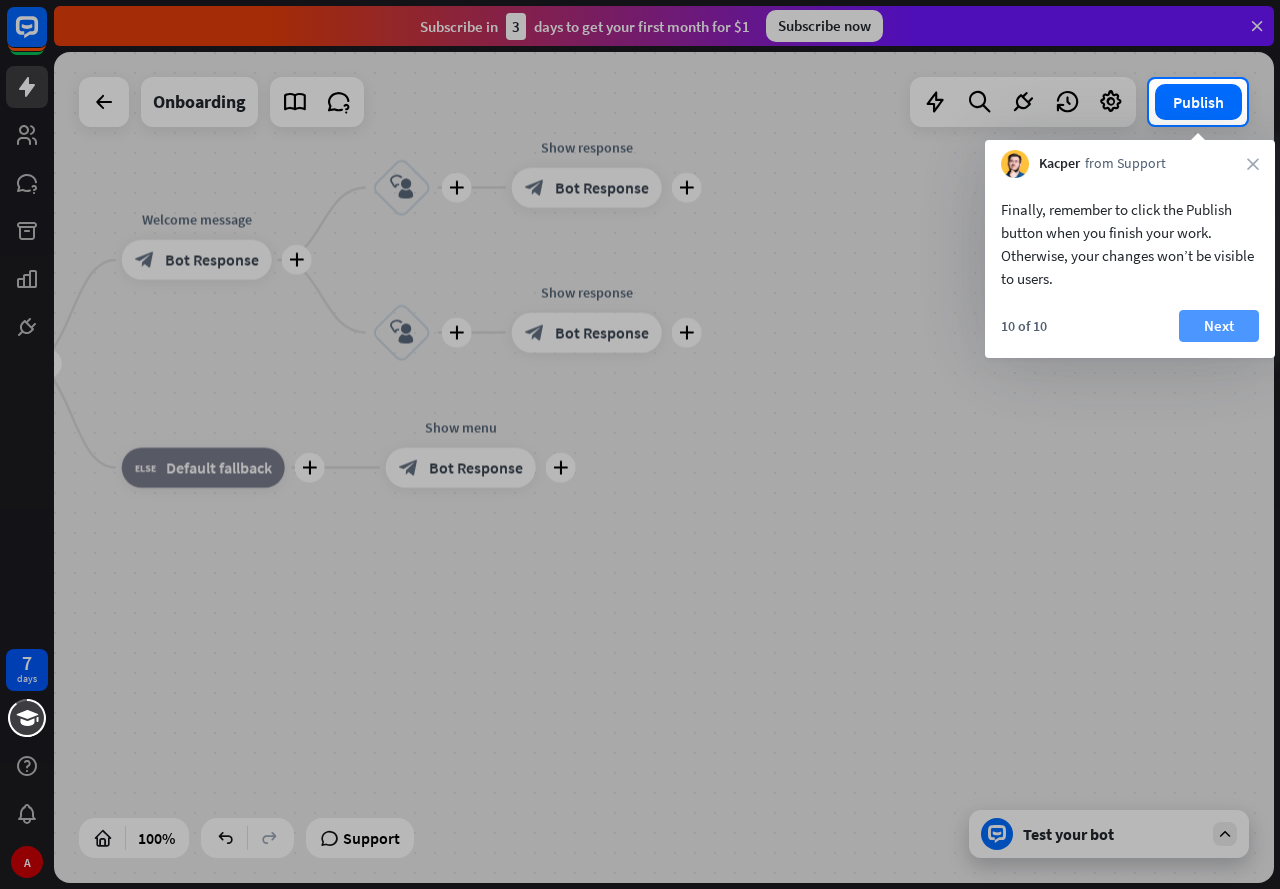 click on "Next" at bounding box center [1219, 326] 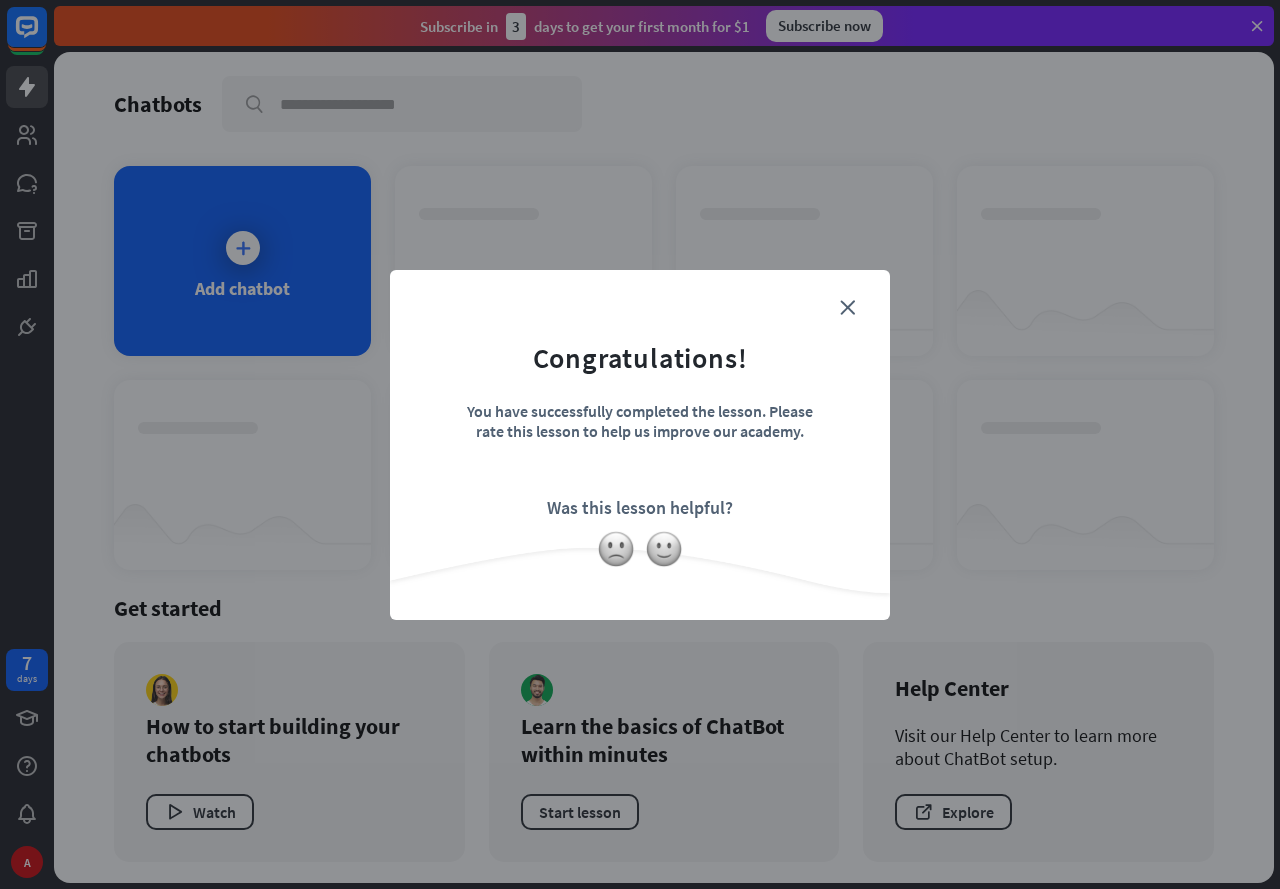 click on "Congratulations!
You have successfully completed the lesson.
Please rate this lesson to help us improve our
academy.
Was this lesson helpful?" at bounding box center (640, 414) 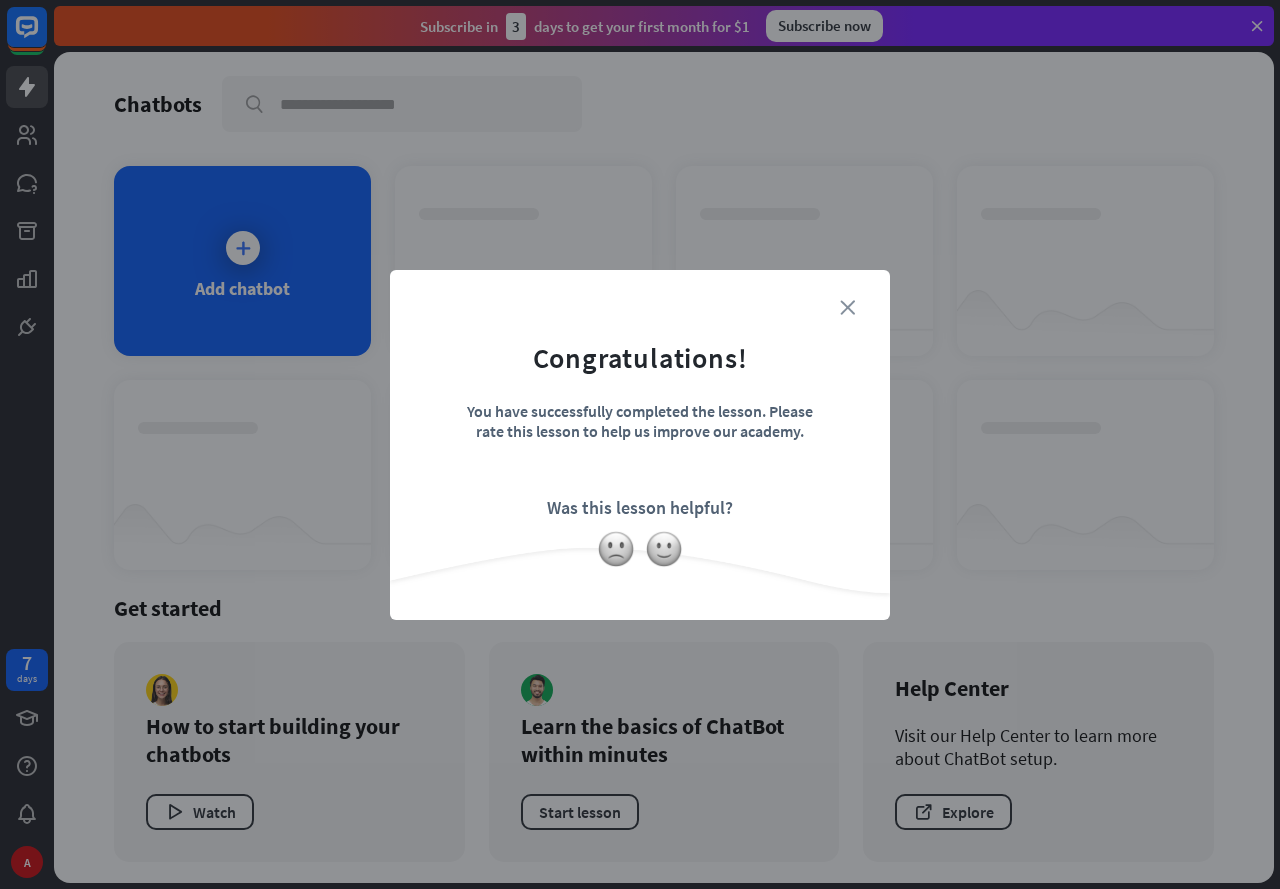 click on "close" at bounding box center (847, 307) 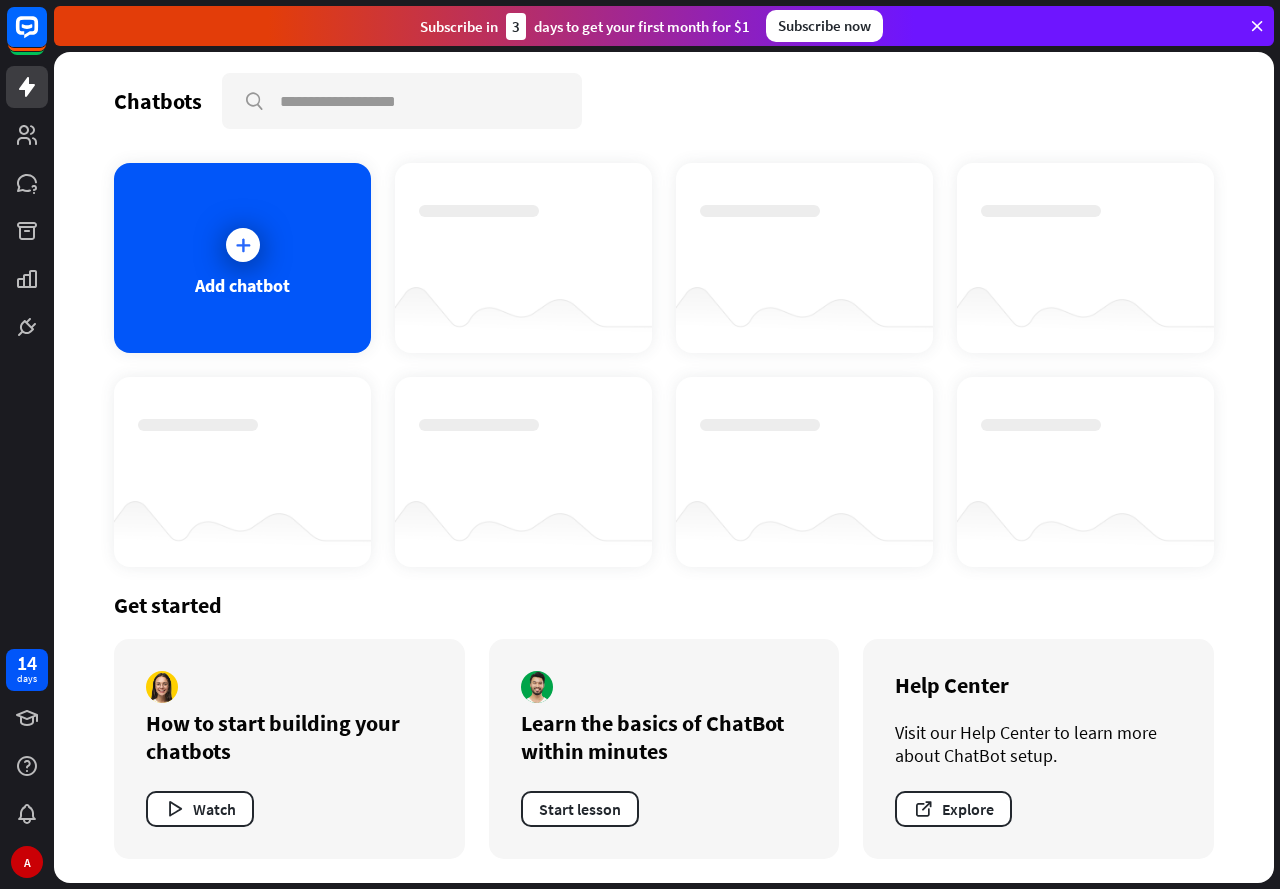 scroll, scrollTop: 0, scrollLeft: 0, axis: both 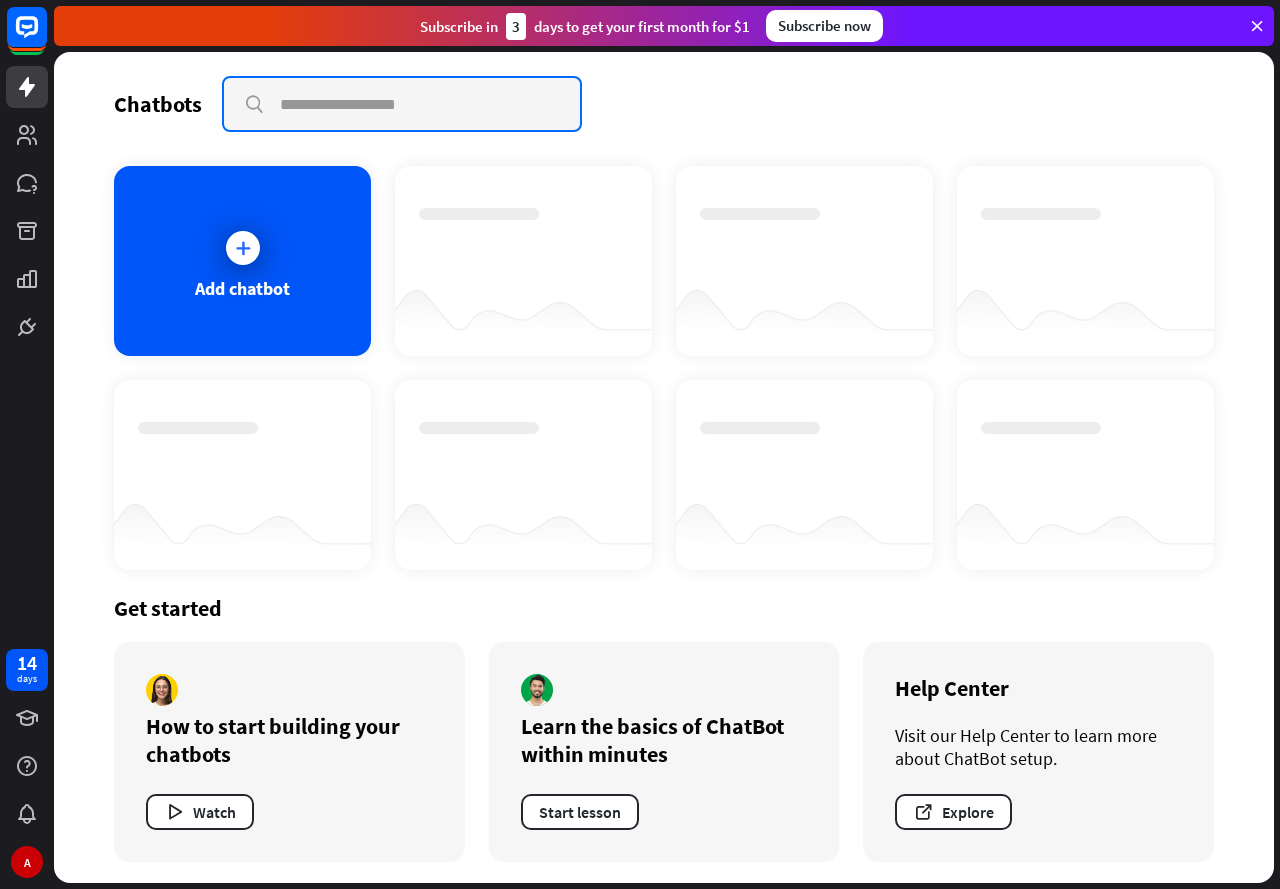 click at bounding box center [402, 104] 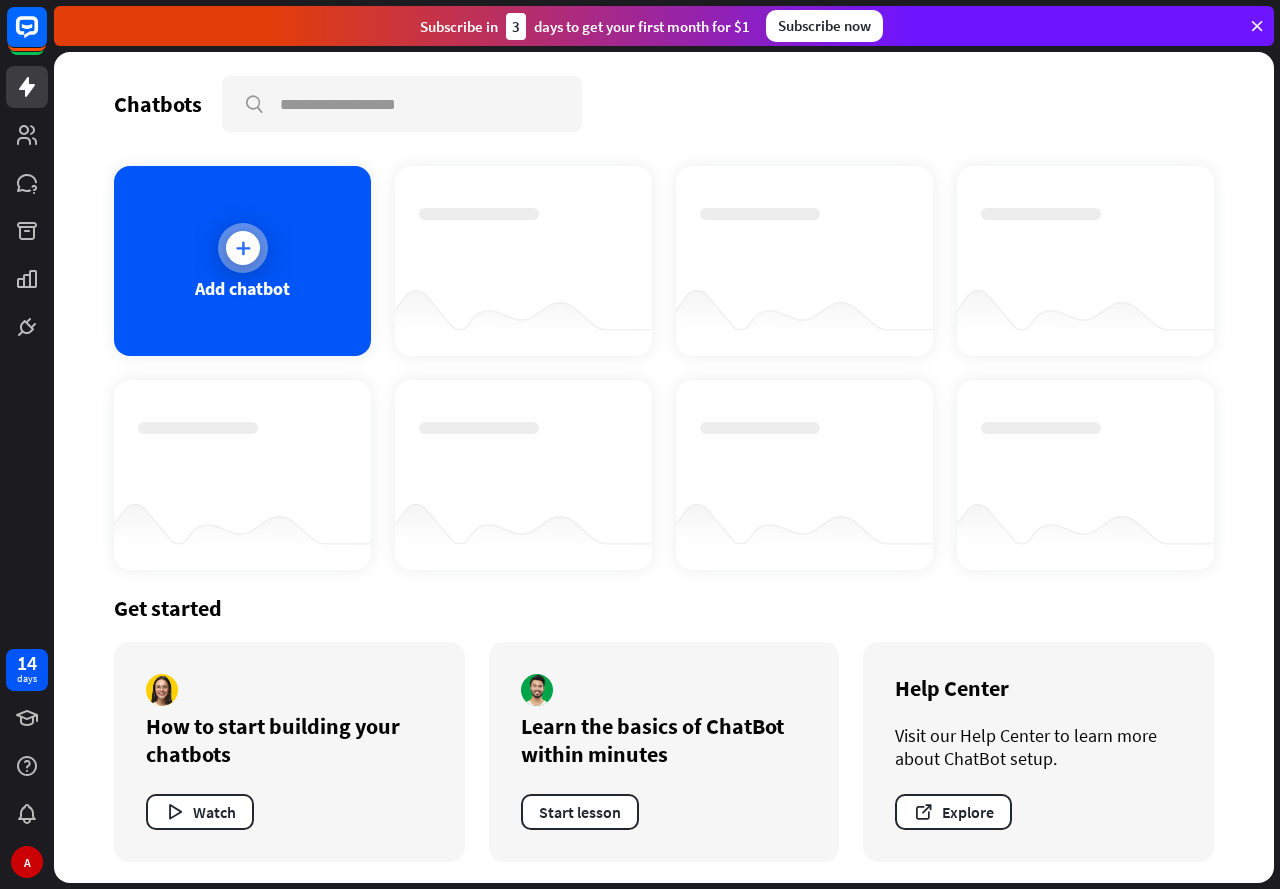 click on "Add chatbot" at bounding box center (242, 261) 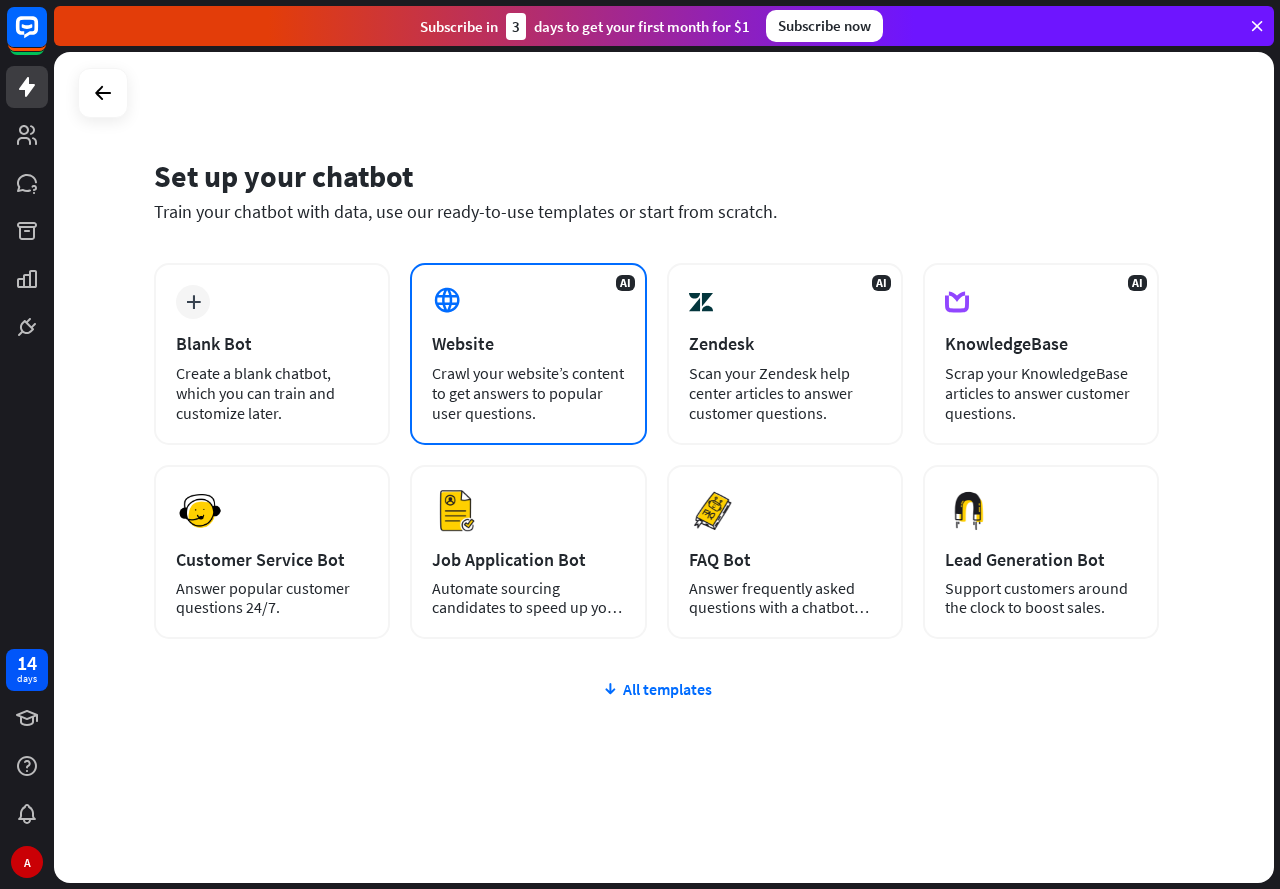 click on "Crawl your website’s content to get answers to
popular user questions." at bounding box center (528, 393) 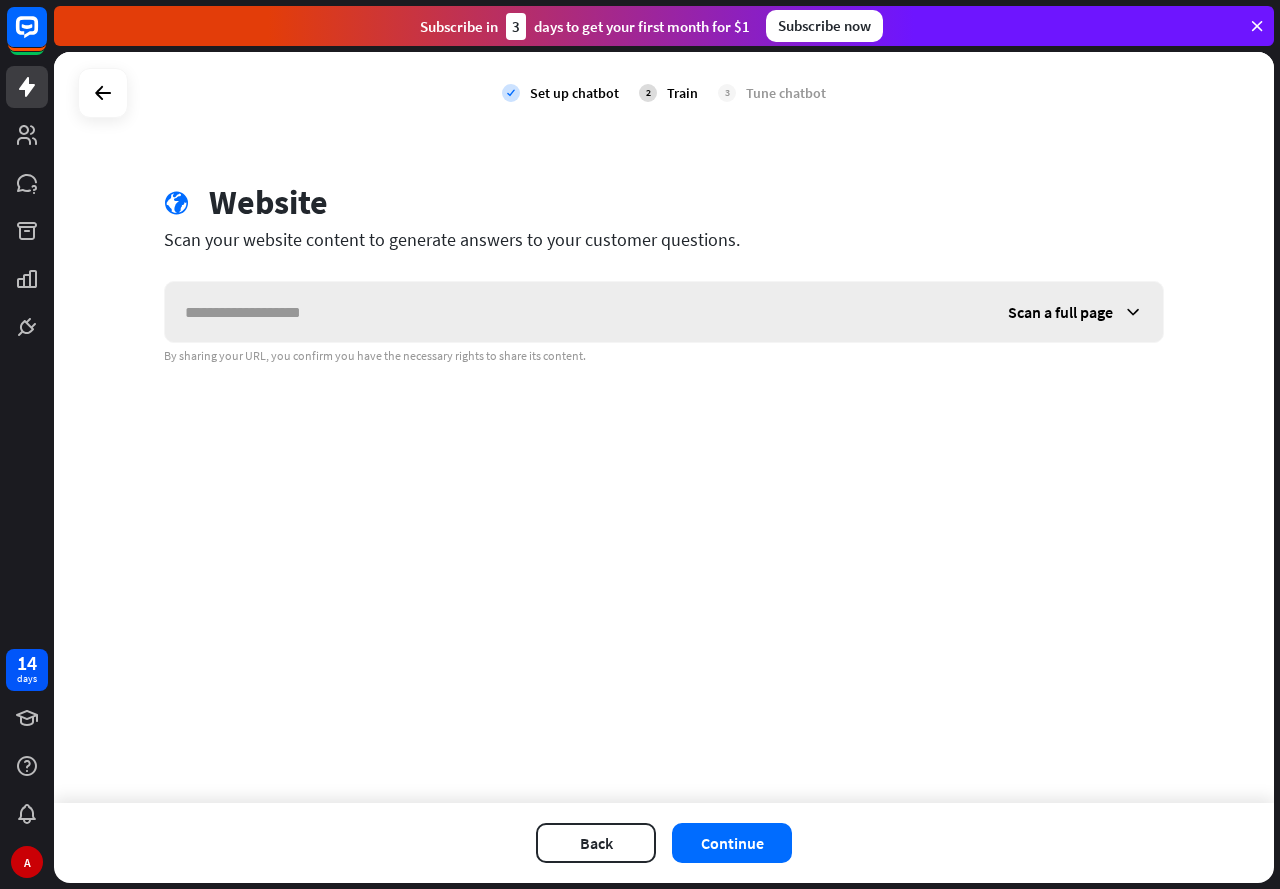 click at bounding box center (576, 312) 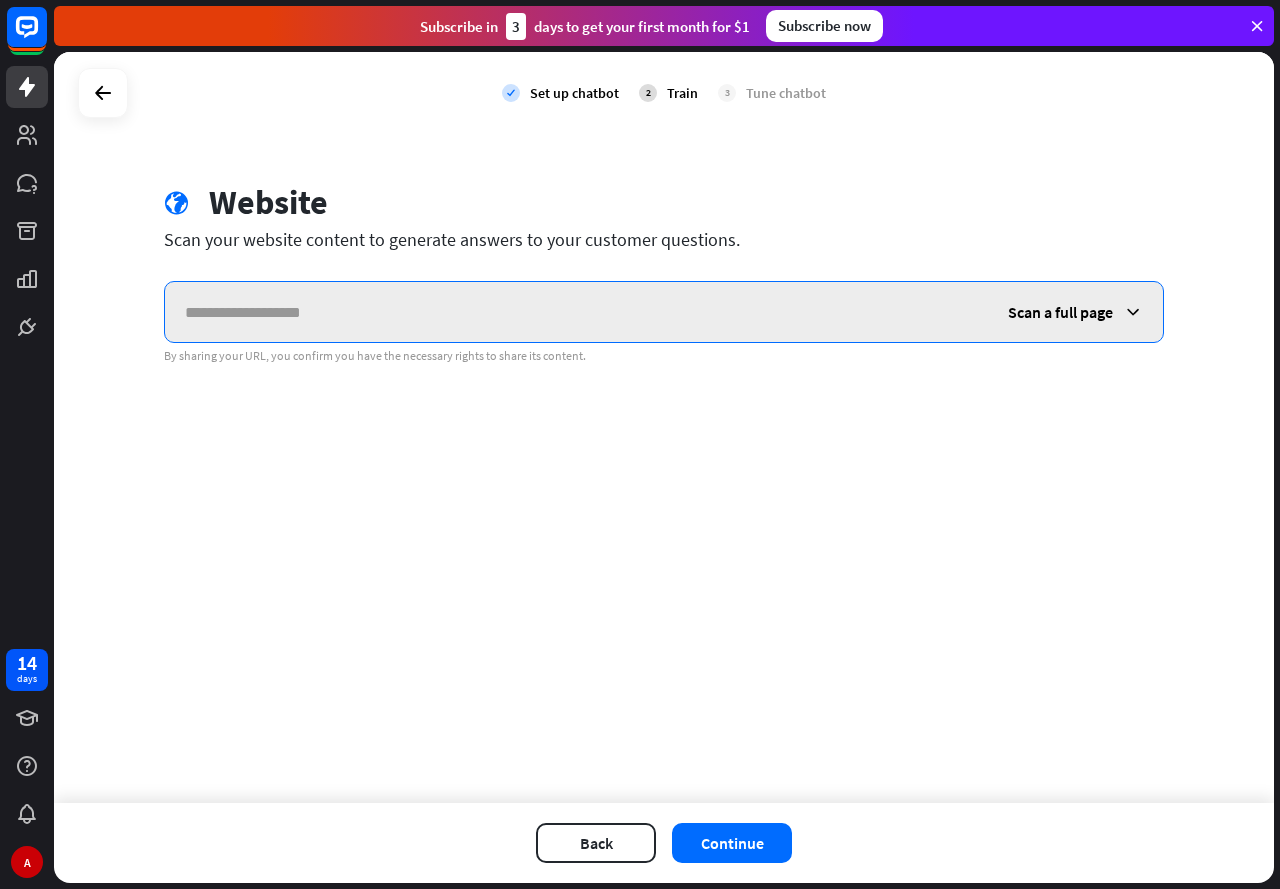 paste on "**********" 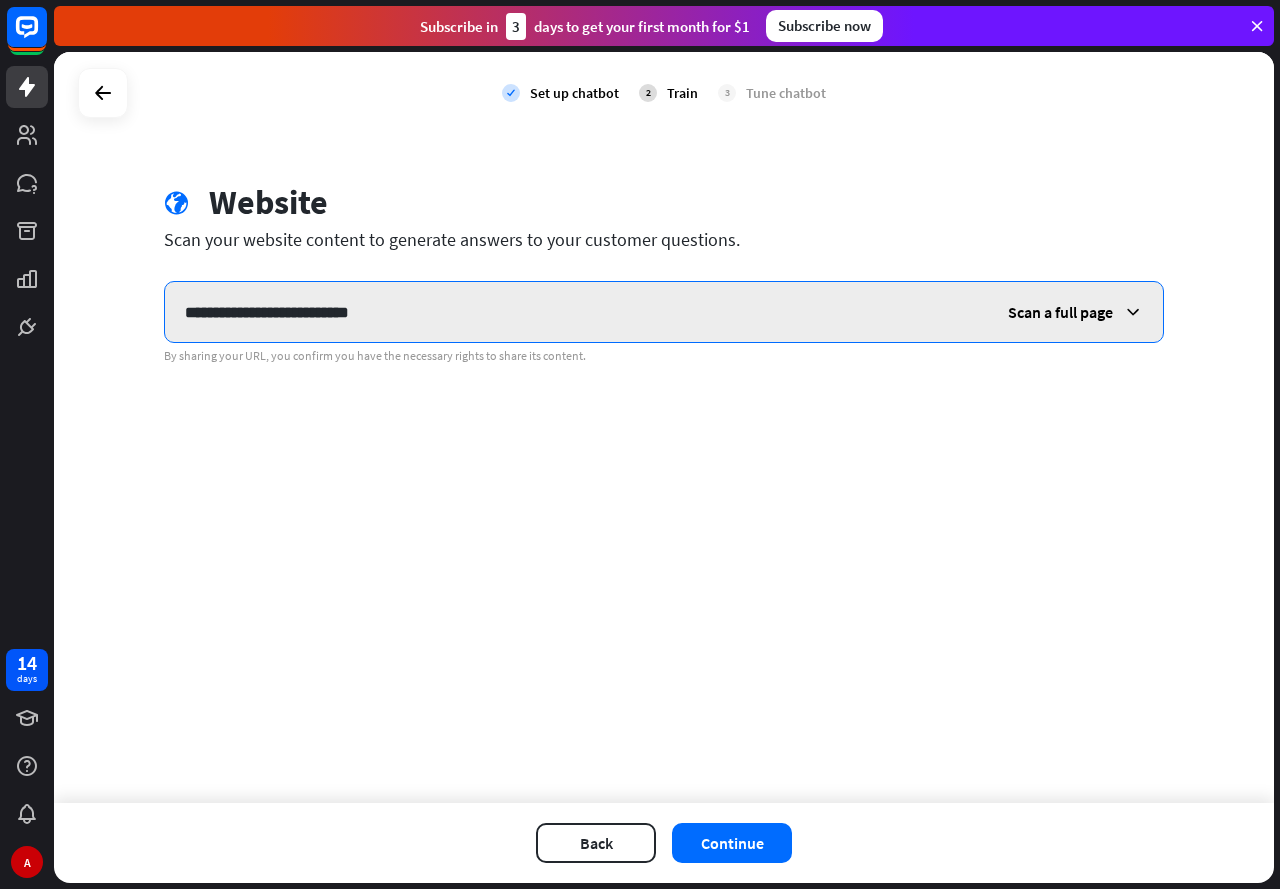 type on "**********" 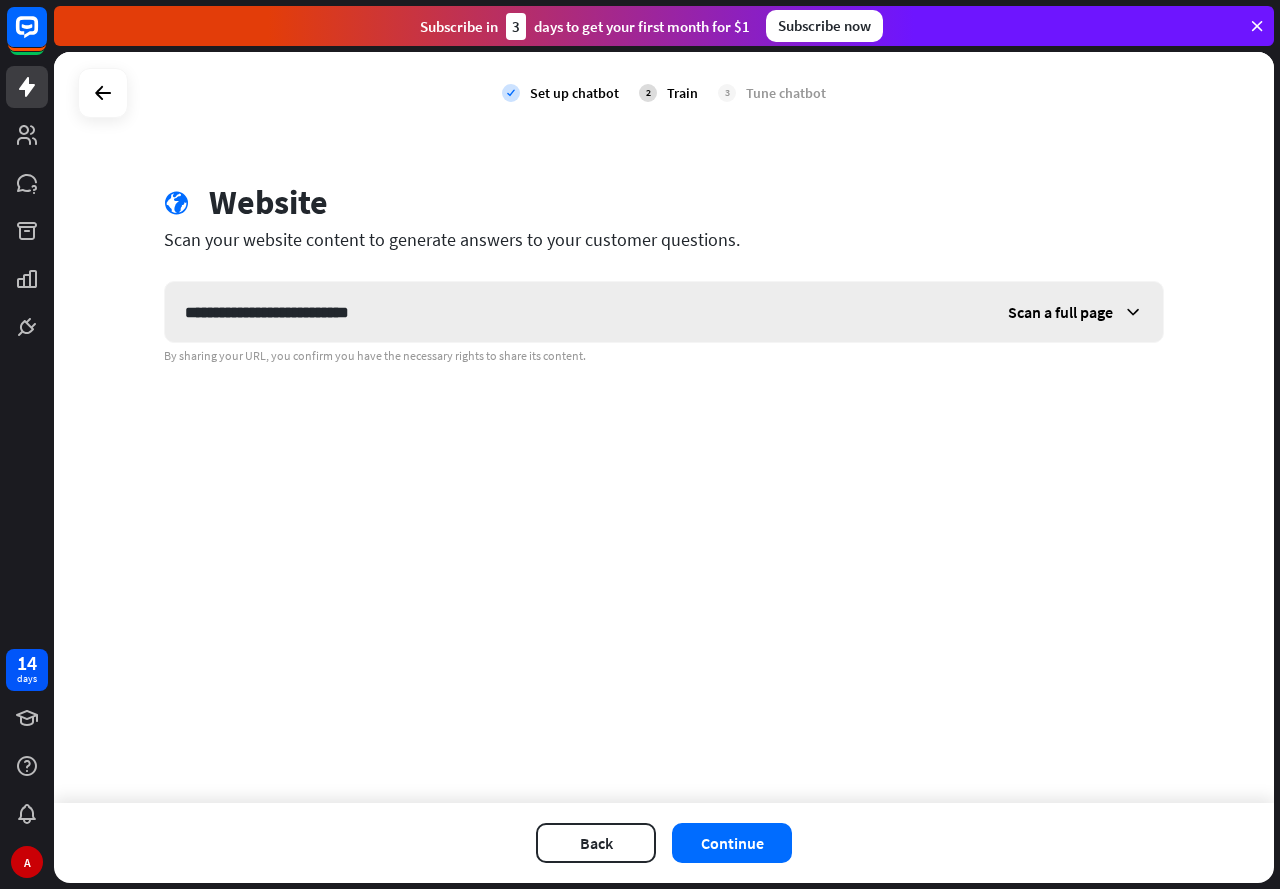 click on "Scan a full page" at bounding box center (1075, 312) 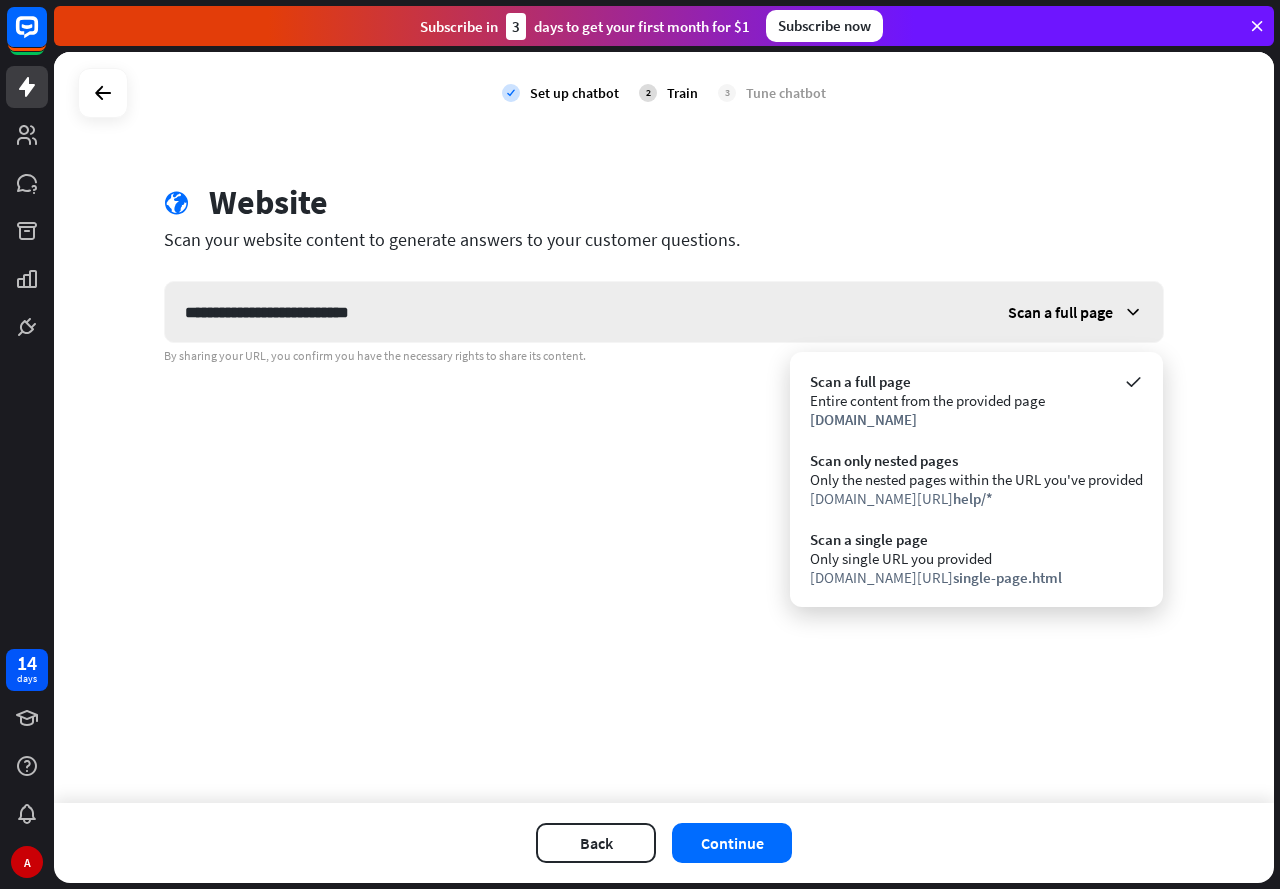 click on "Scan a full page" at bounding box center (1075, 312) 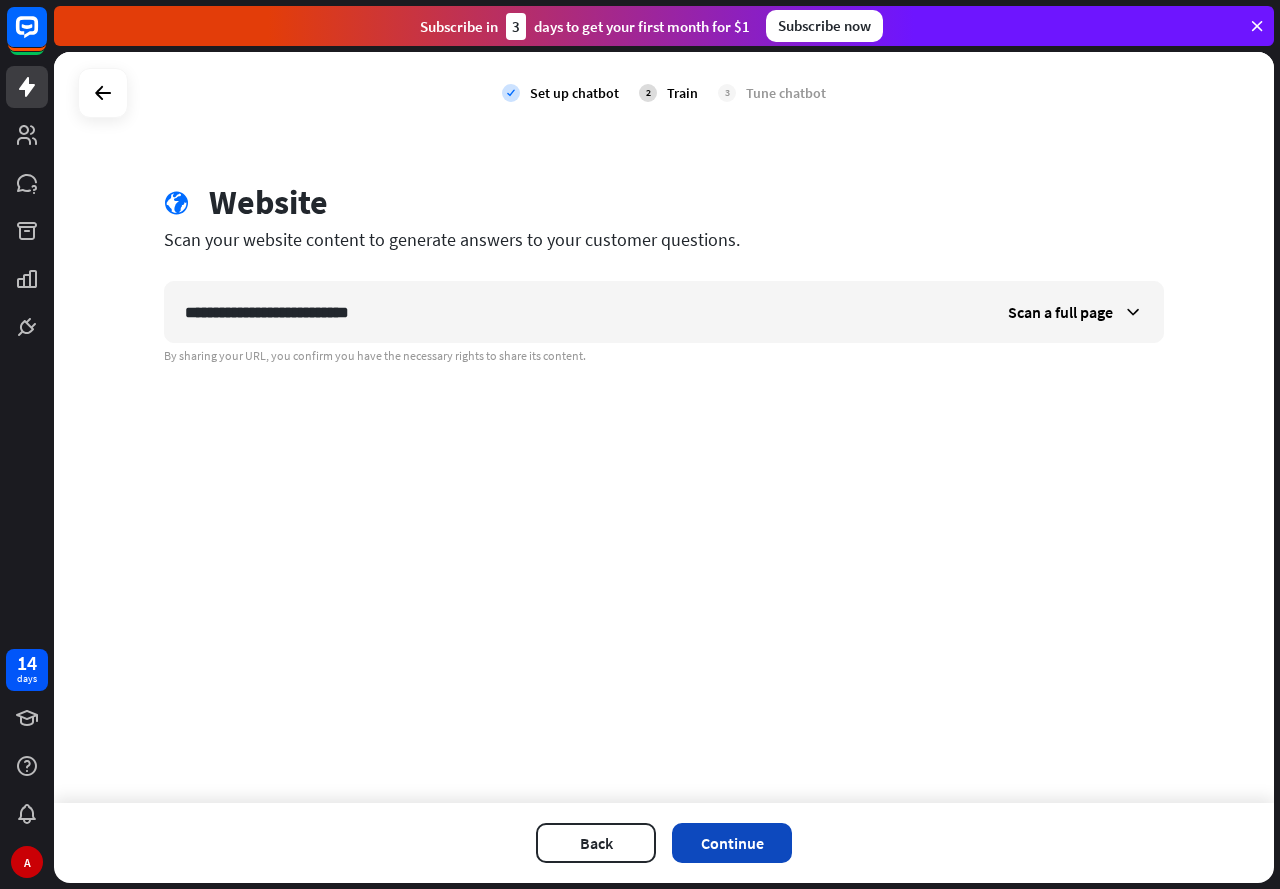 click on "Continue" at bounding box center [732, 843] 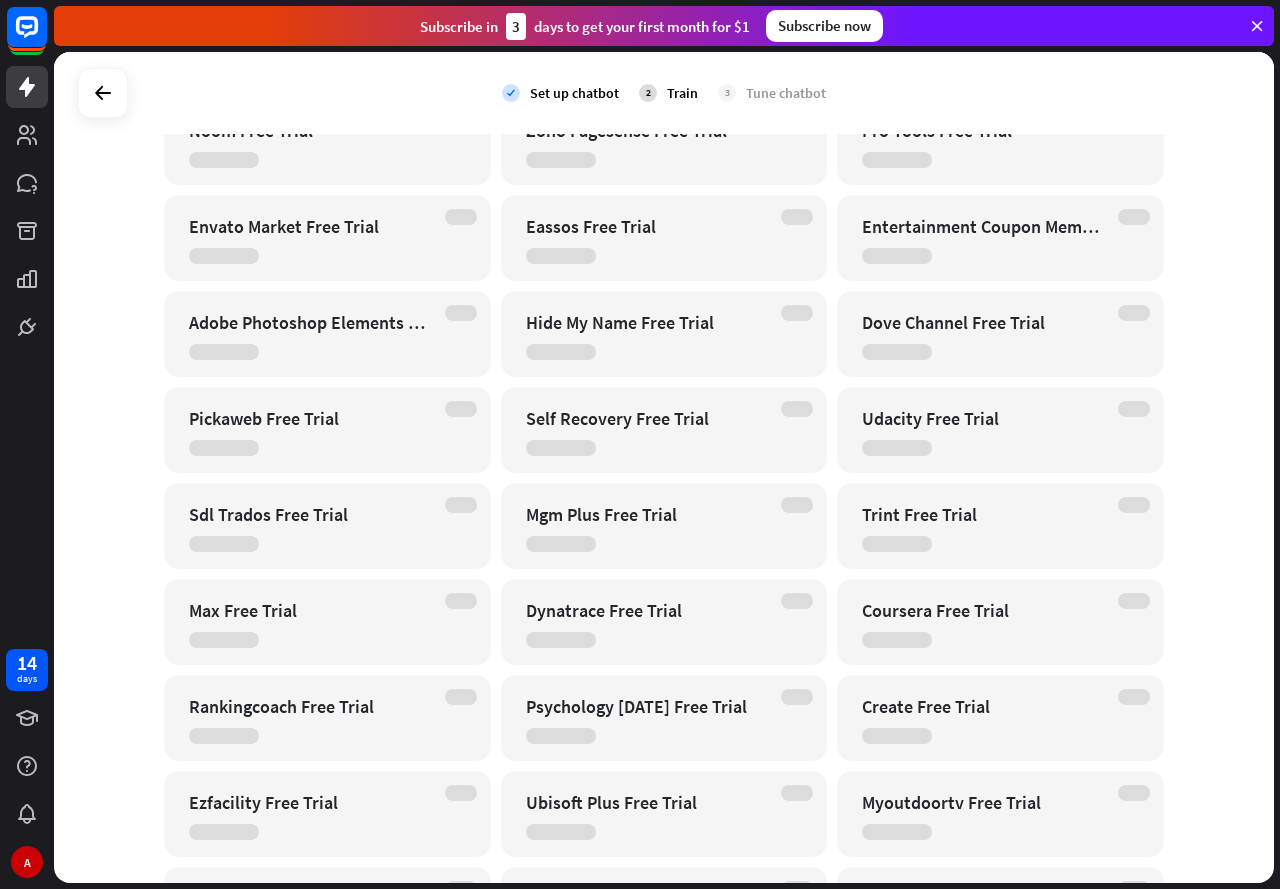scroll, scrollTop: 7400, scrollLeft: 0, axis: vertical 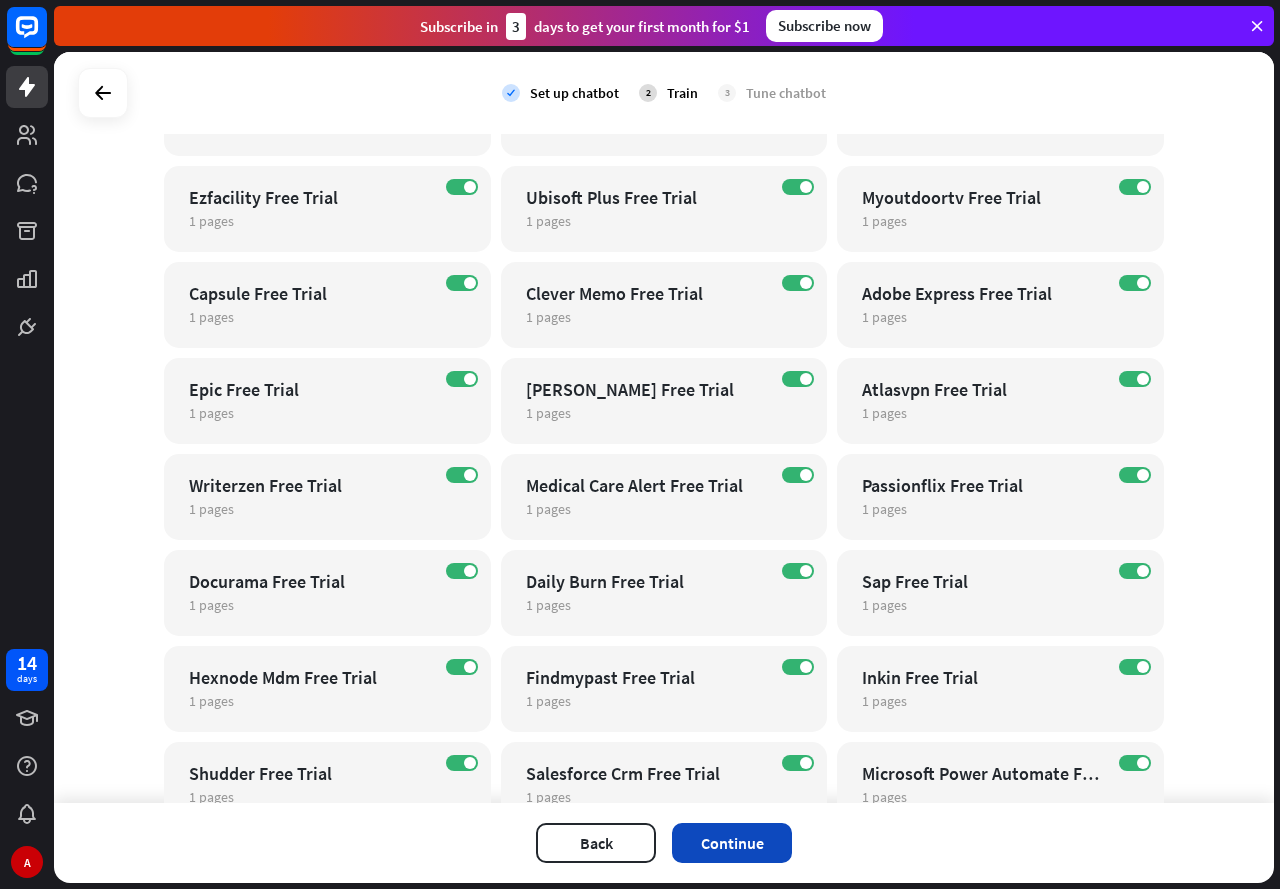 click on "Continue" at bounding box center (732, 843) 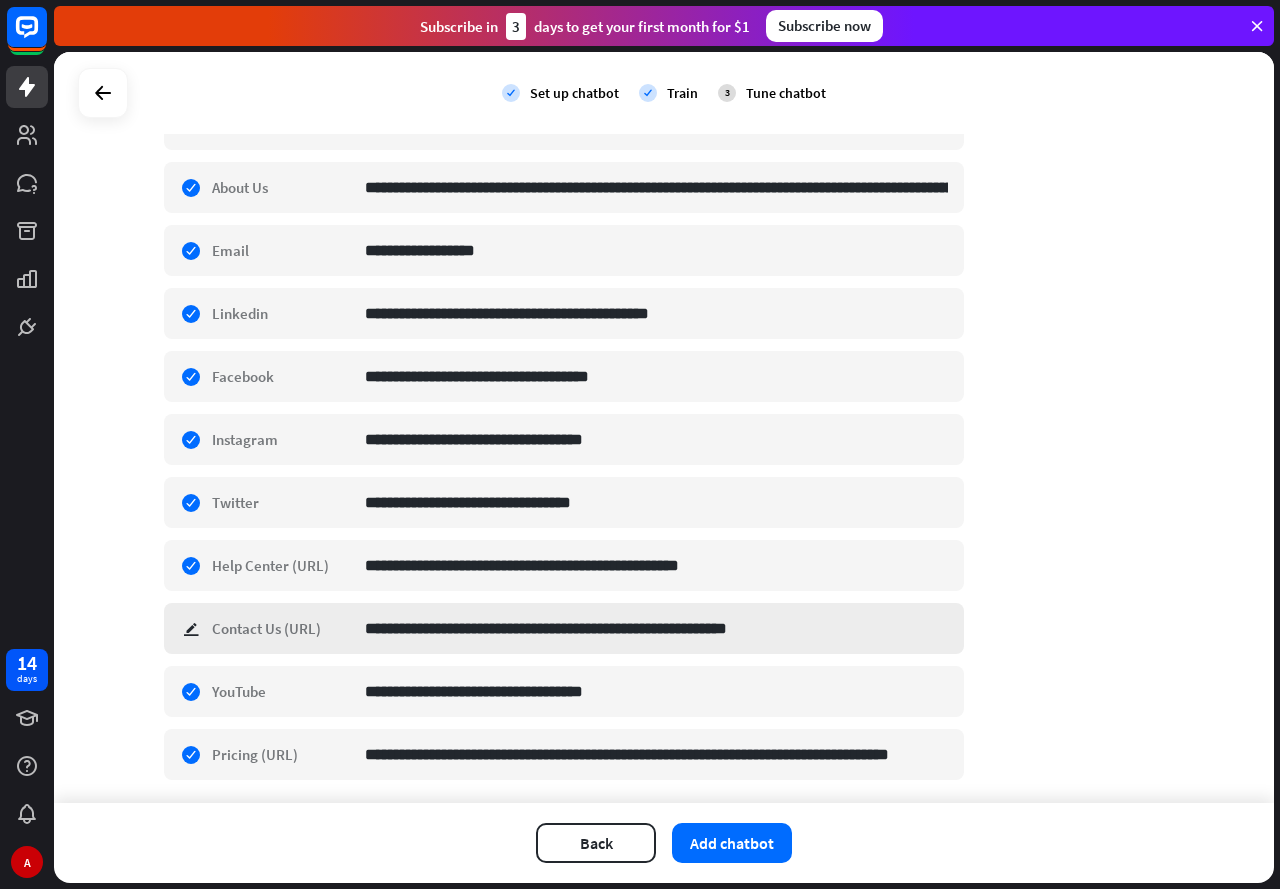 scroll, scrollTop: 529, scrollLeft: 0, axis: vertical 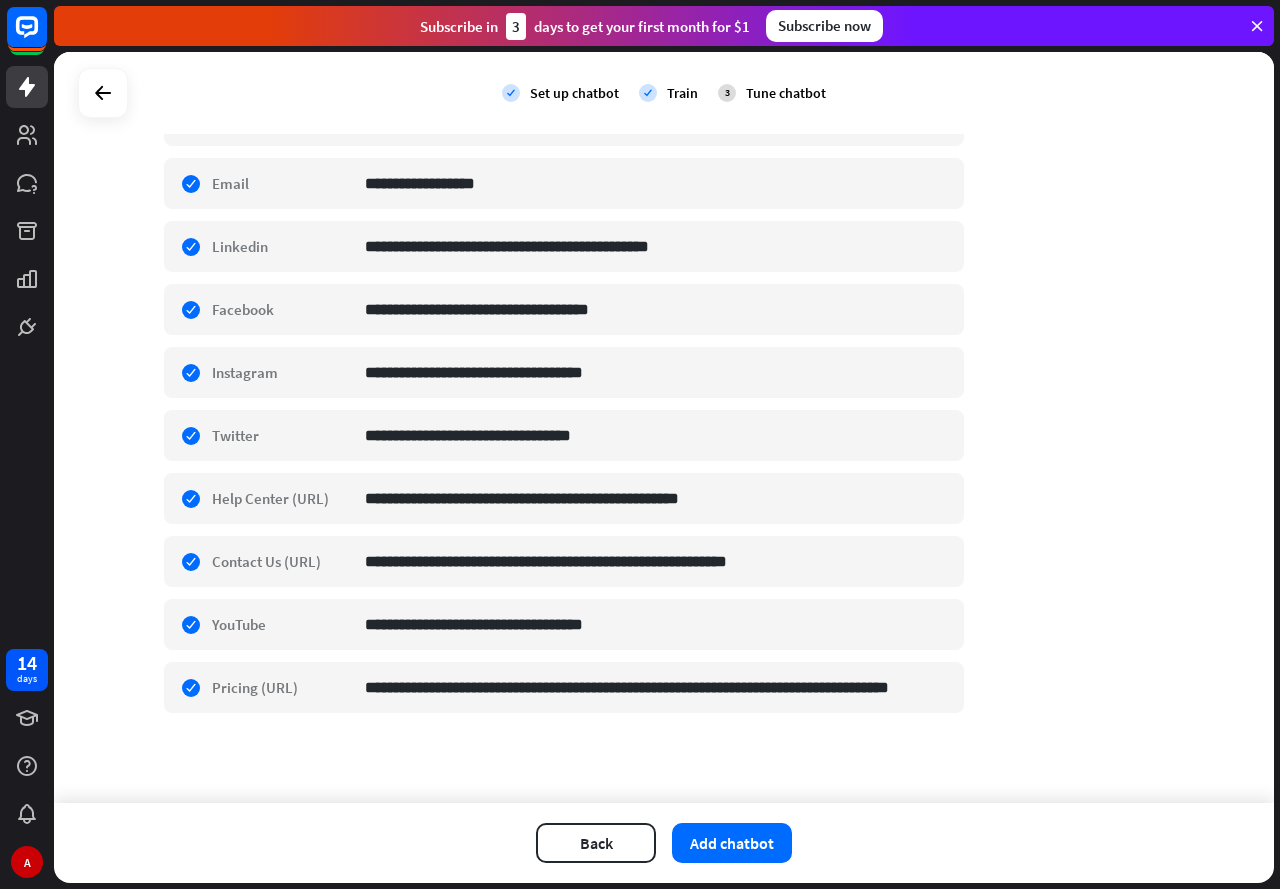 click on "**********" at bounding box center [664, 427] 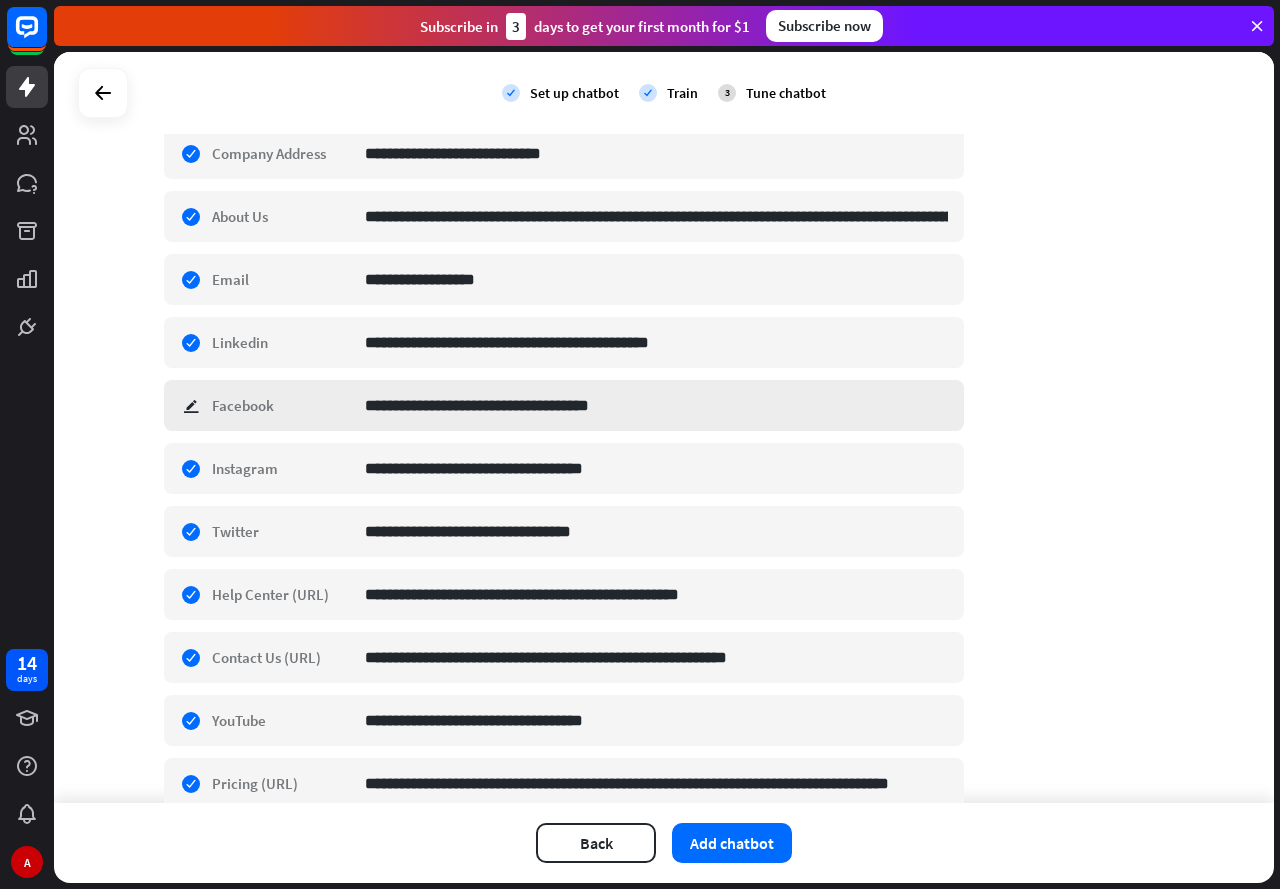scroll, scrollTop: 329, scrollLeft: 0, axis: vertical 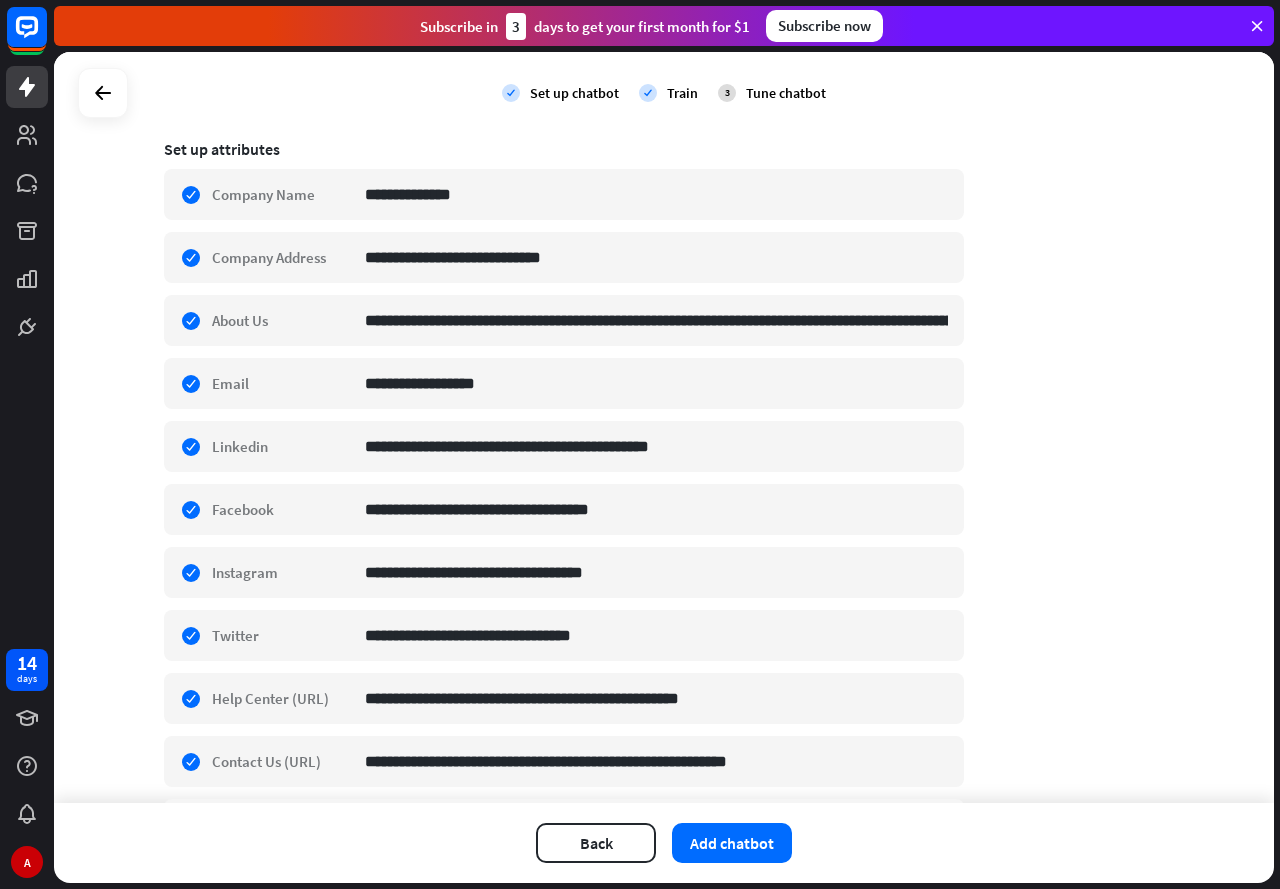 click on "**********" at bounding box center [664, 427] 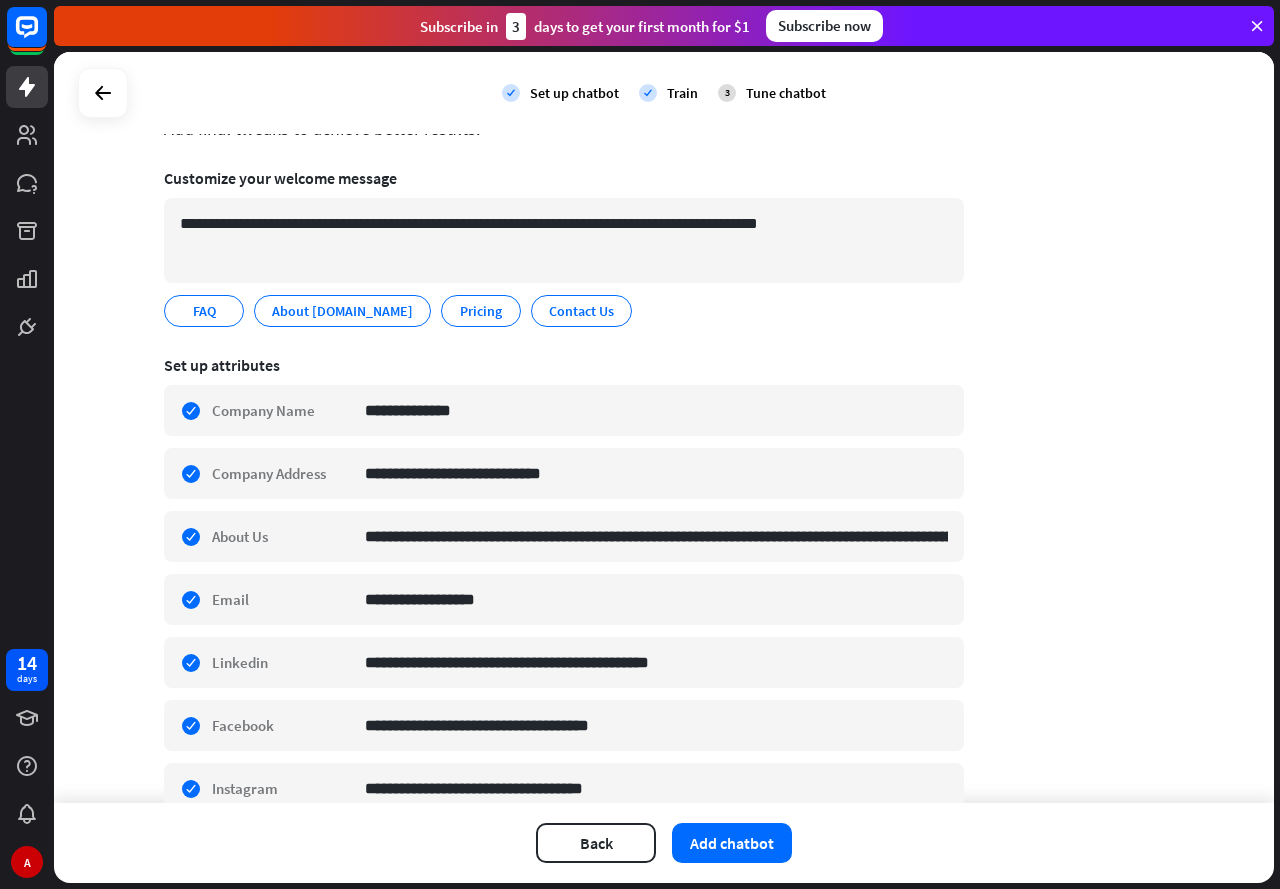 scroll, scrollTop: 0, scrollLeft: 0, axis: both 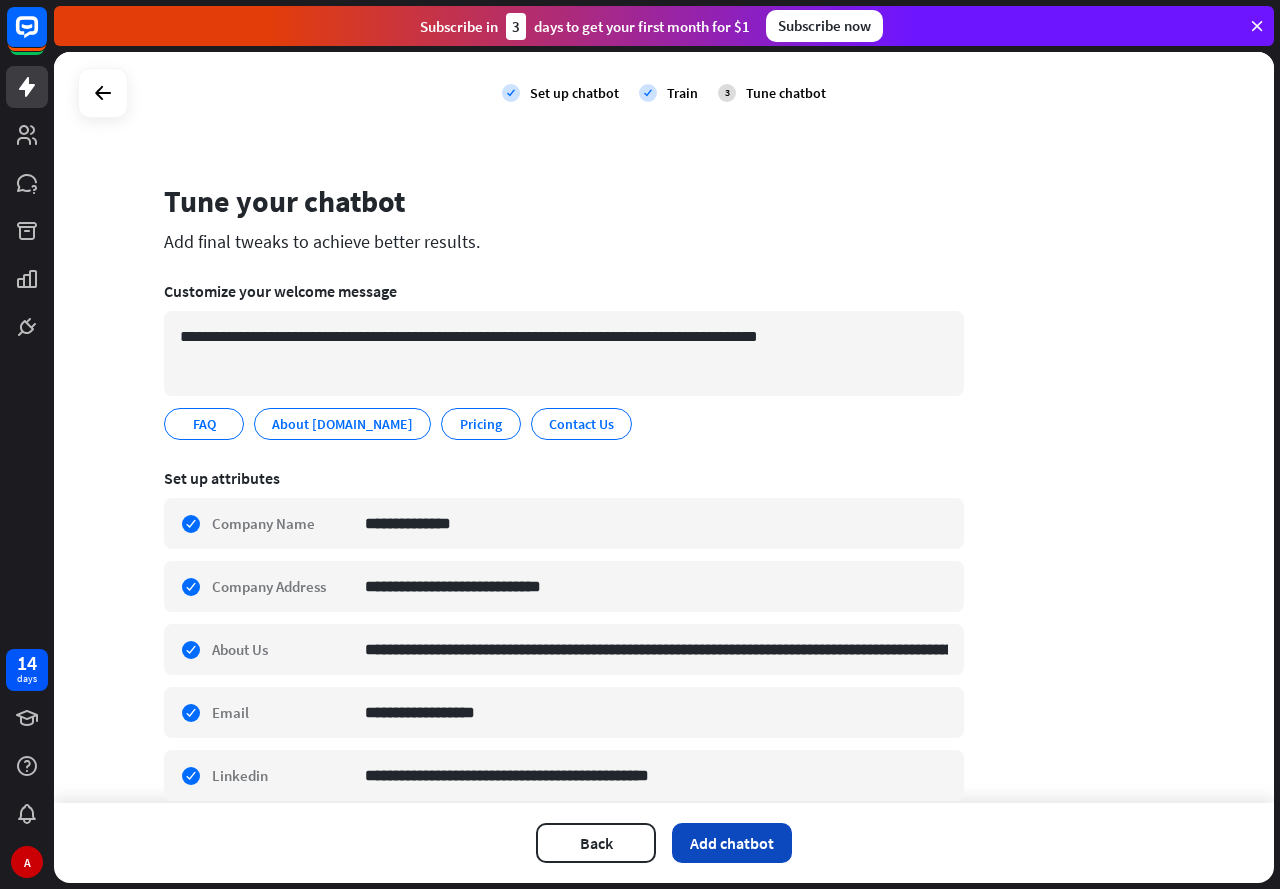 click on "Add chatbot" at bounding box center (732, 843) 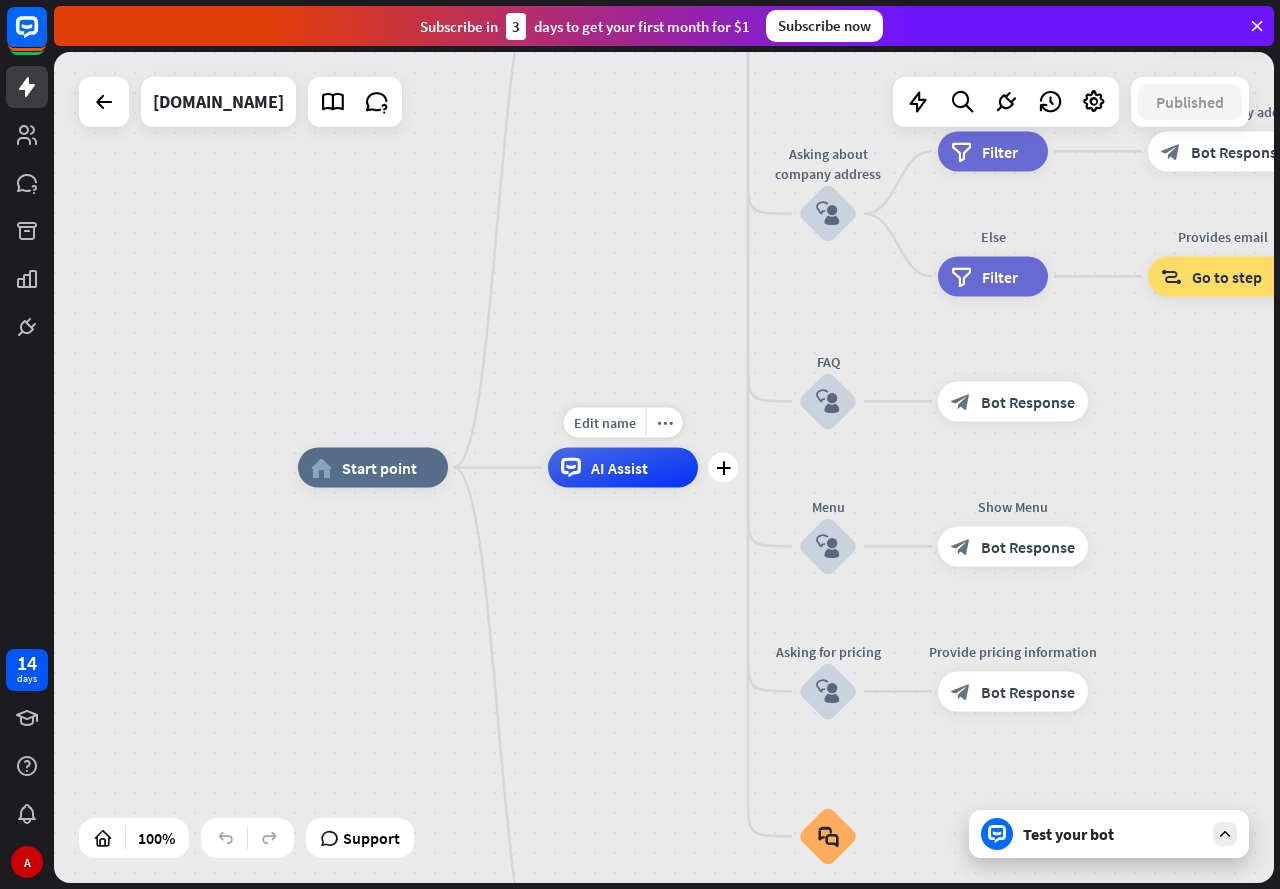 click on "AI Assist" at bounding box center (619, 468) 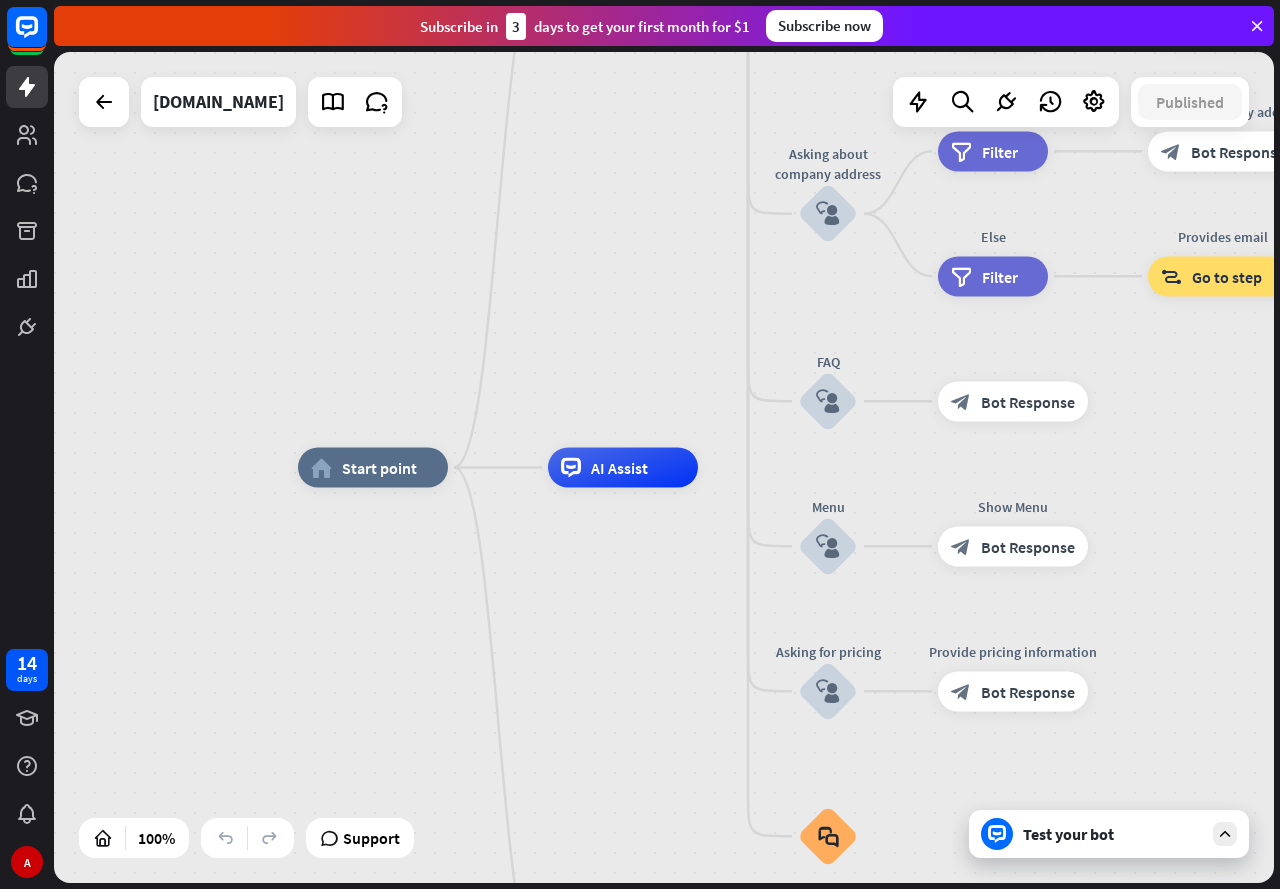 drag, startPoint x: 517, startPoint y: 579, endPoint x: 489, endPoint y: 540, distance: 48.010414 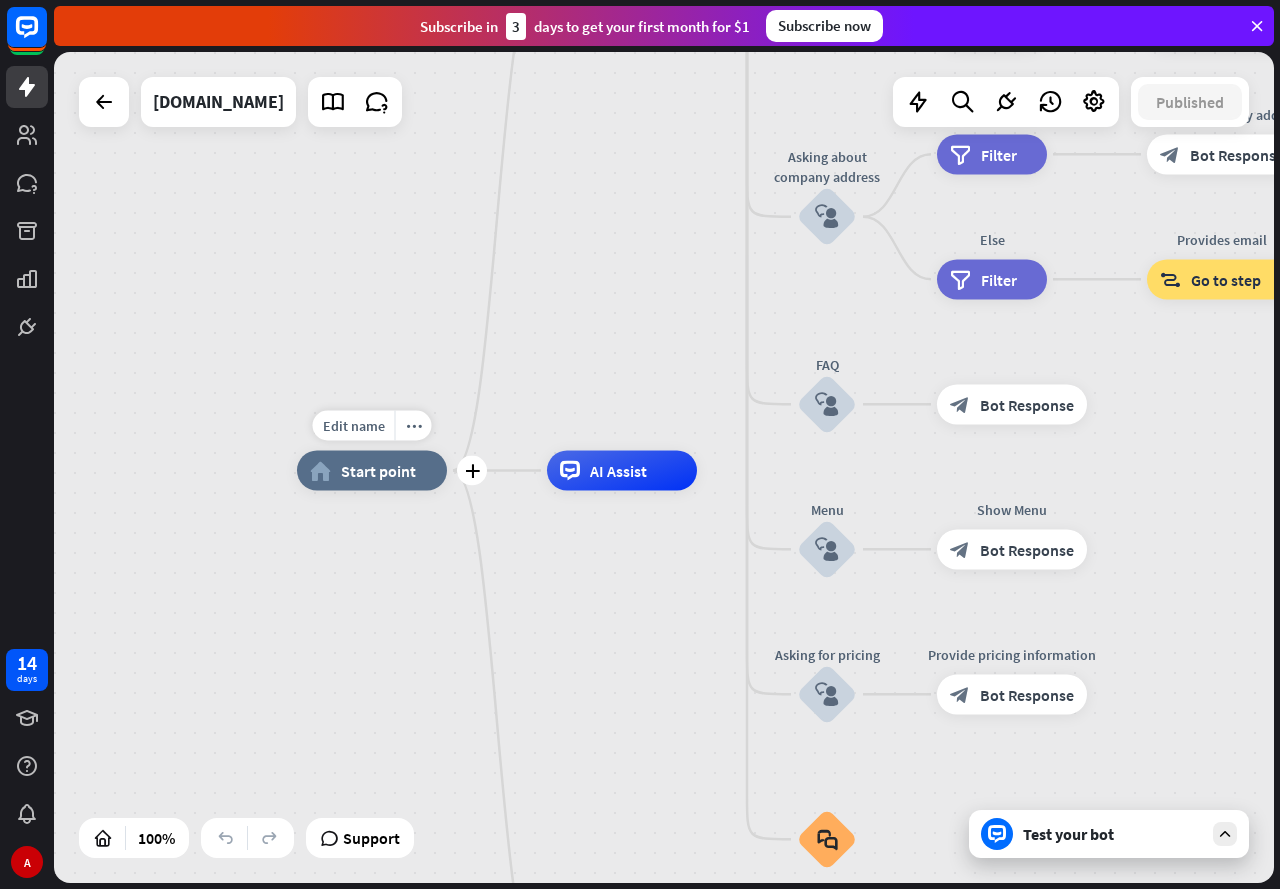 click on "home_2   Start point" at bounding box center [372, 471] 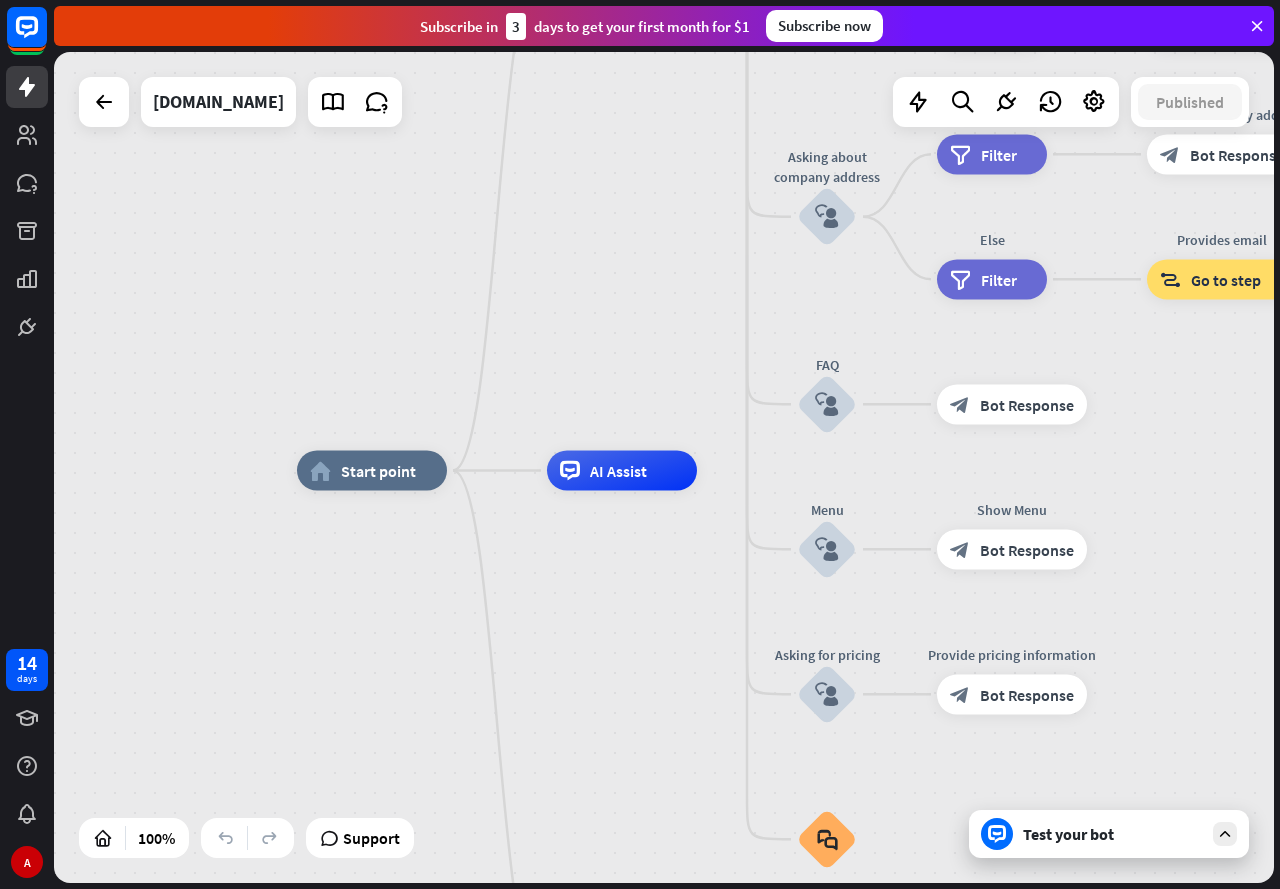 click on "home_2   Start point                 Welcome message   block_bot_response   Bot Response                 About us   block_user_input                 Provide company information   block_bot_response   Bot Response                 Back to Menu   block_user_input                 Was it helpful?   block_bot_response   Bot Response                 Yes   block_user_input                 Thank you!   block_bot_response   Bot Response                 No   block_user_input                 Back to Menu   block_goto   Go to step                 Contact us   block_user_input                 Contact flow   builder_tree   Flow                 Asking about email   block_user_input                   block_goto   Go to step                 Asking about phone number   block_user_input                 Is phone number?   filter   Filter                 Provides phone number   block_bot_response   Bot Response                 Back to Menu   block_goto   Go to step                 Else   filter   Filter" at bounding box center [907, 886] 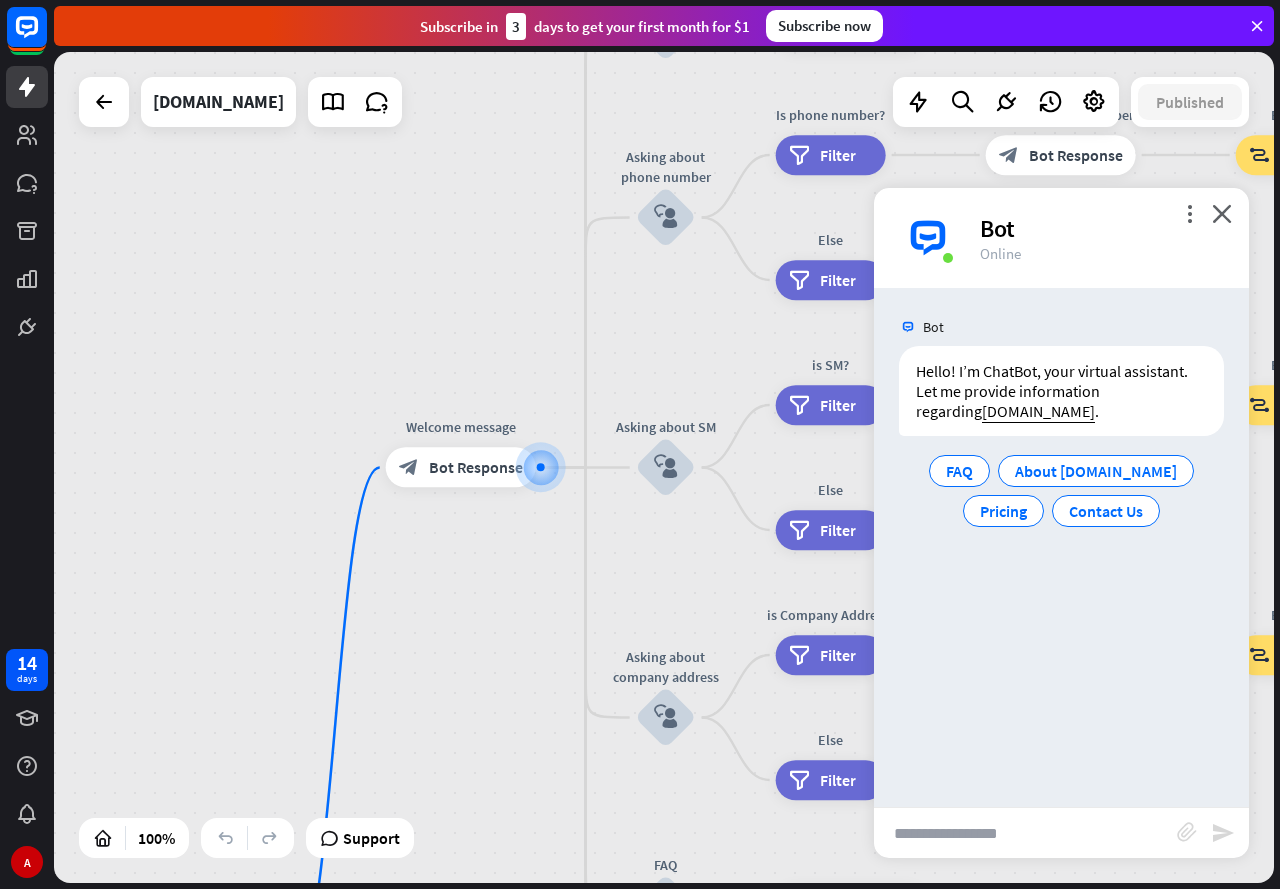 click on "home_2   Start point                 Welcome message   block_bot_response   Bot Response                     About us   block_user_input                 Provide company information   block_bot_response   Bot Response                 Back to Menu   block_user_input                 Was it helpful?   block_bot_response   Bot Response                 Yes   block_user_input                 Thank you!   block_bot_response   Bot Response                 No   block_user_input                 Back to Menu   block_goto   Go to step                 Contact us   block_user_input                 Contact flow   builder_tree   Flow                 Asking about email   block_user_input                   block_goto   Go to step                 Asking about phone number   block_user_input                 Is phone number?   filter   Filter                 Provides phone number   block_bot_response   Bot Response                 Back to Menu   block_goto   Go to step                 Else   filter   Filter" at bounding box center (664, 467) 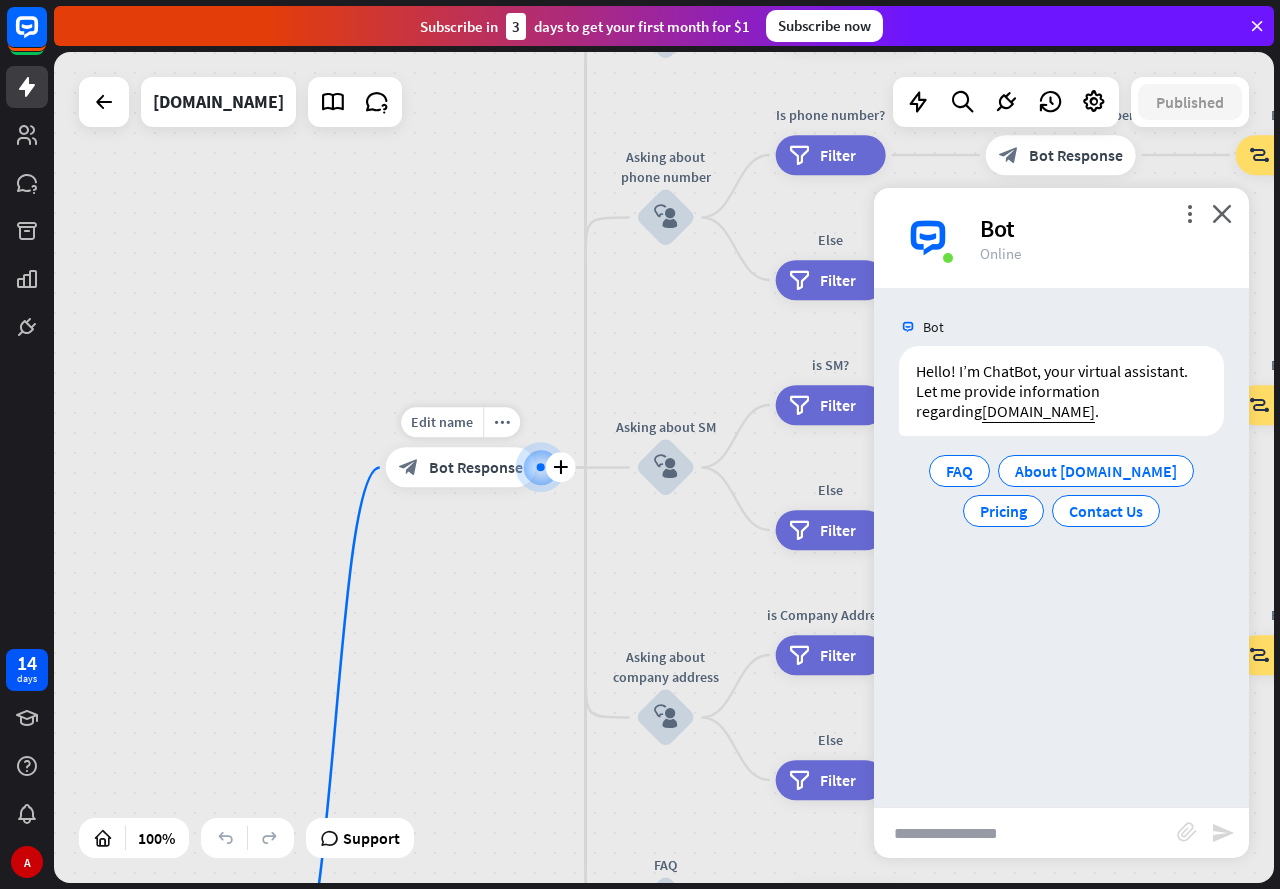 click at bounding box center [540, 467] 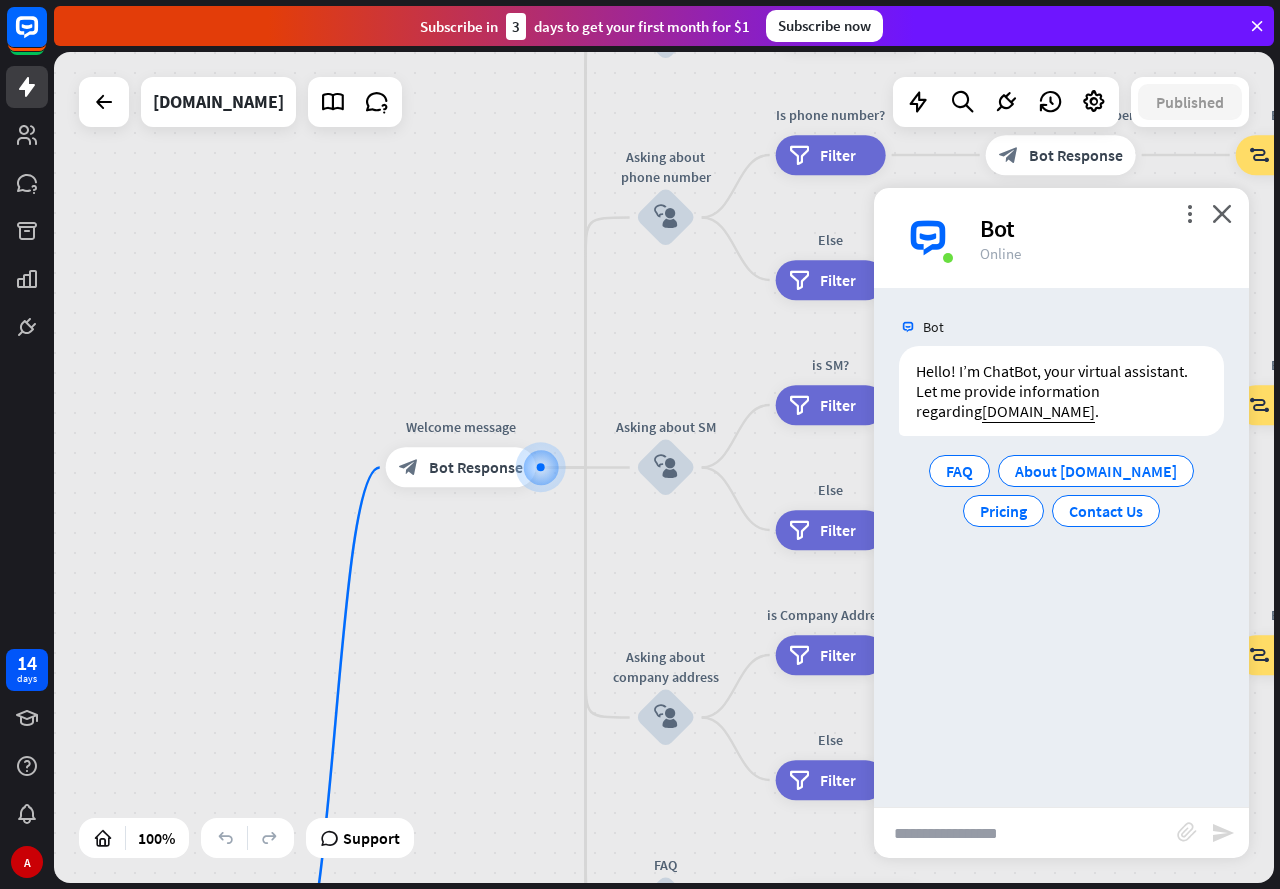 click at bounding box center [1025, 833] 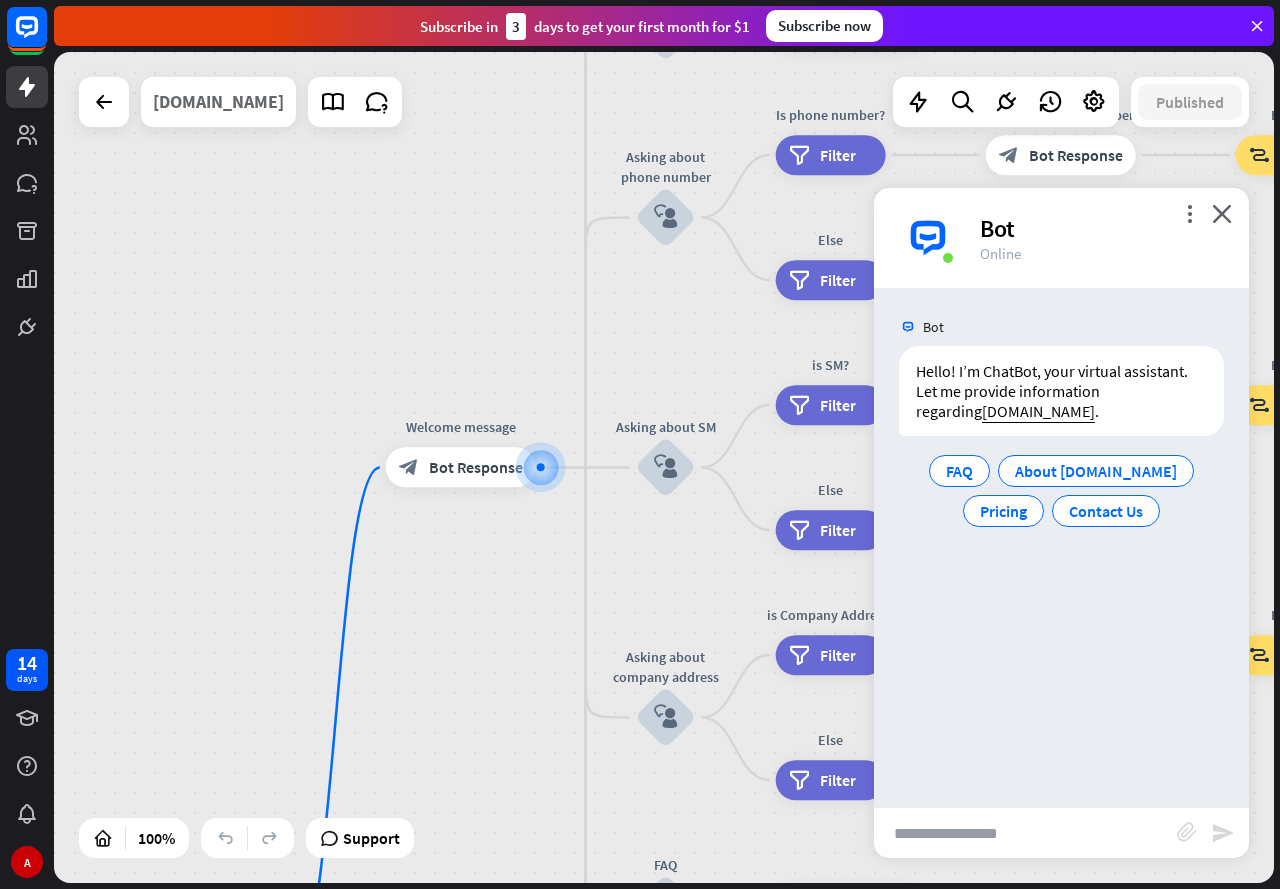 click on "[DOMAIN_NAME]" at bounding box center (218, 102) 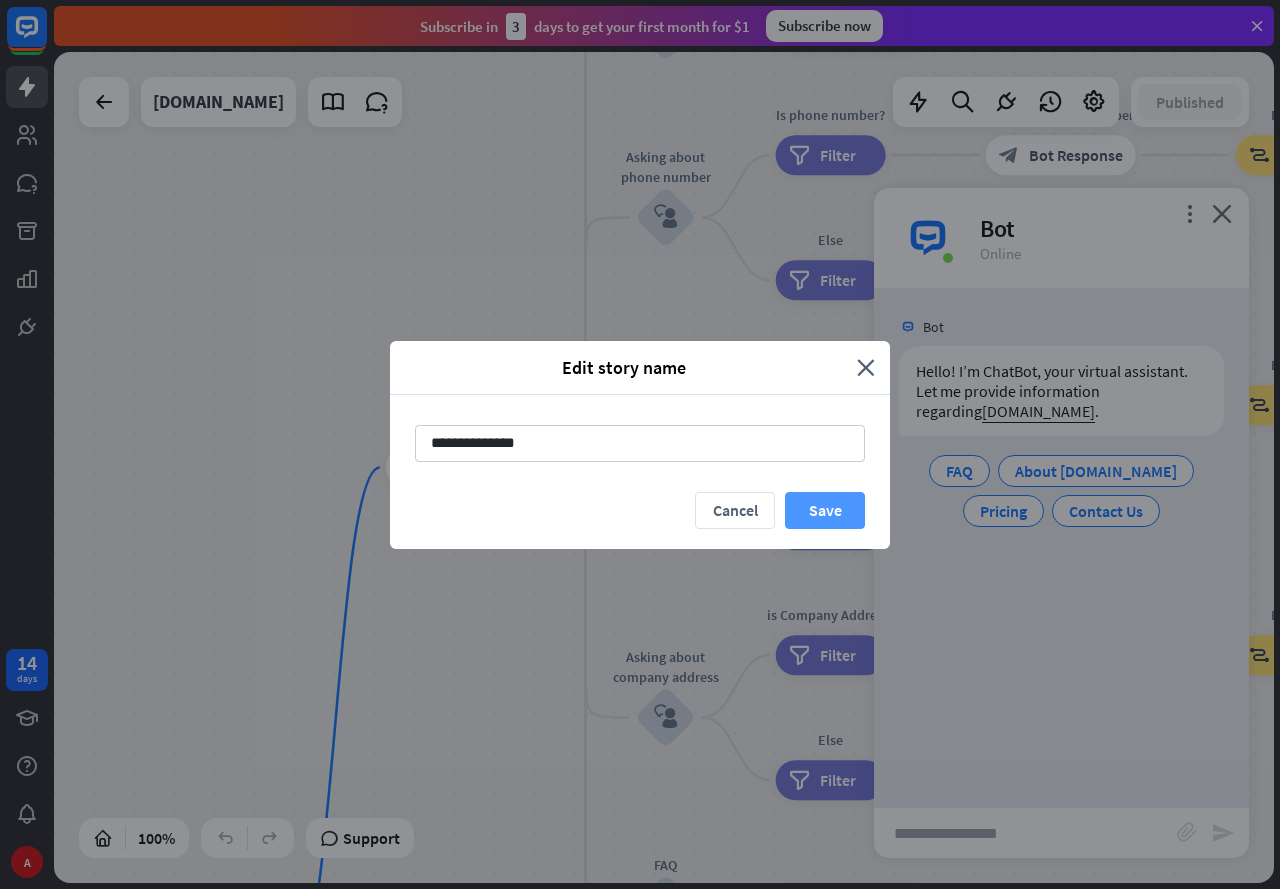 click on "Save" at bounding box center (825, 510) 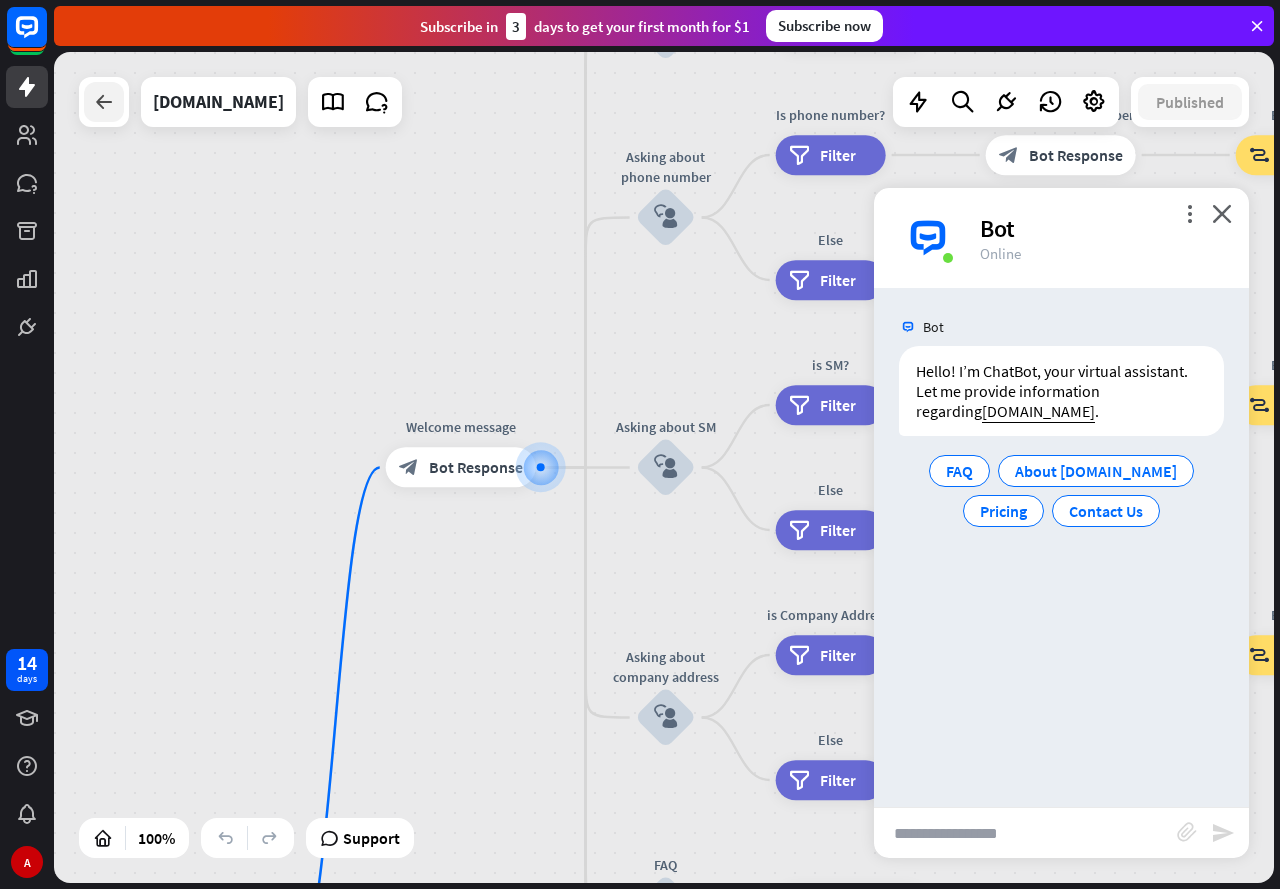 click at bounding box center [104, 102] 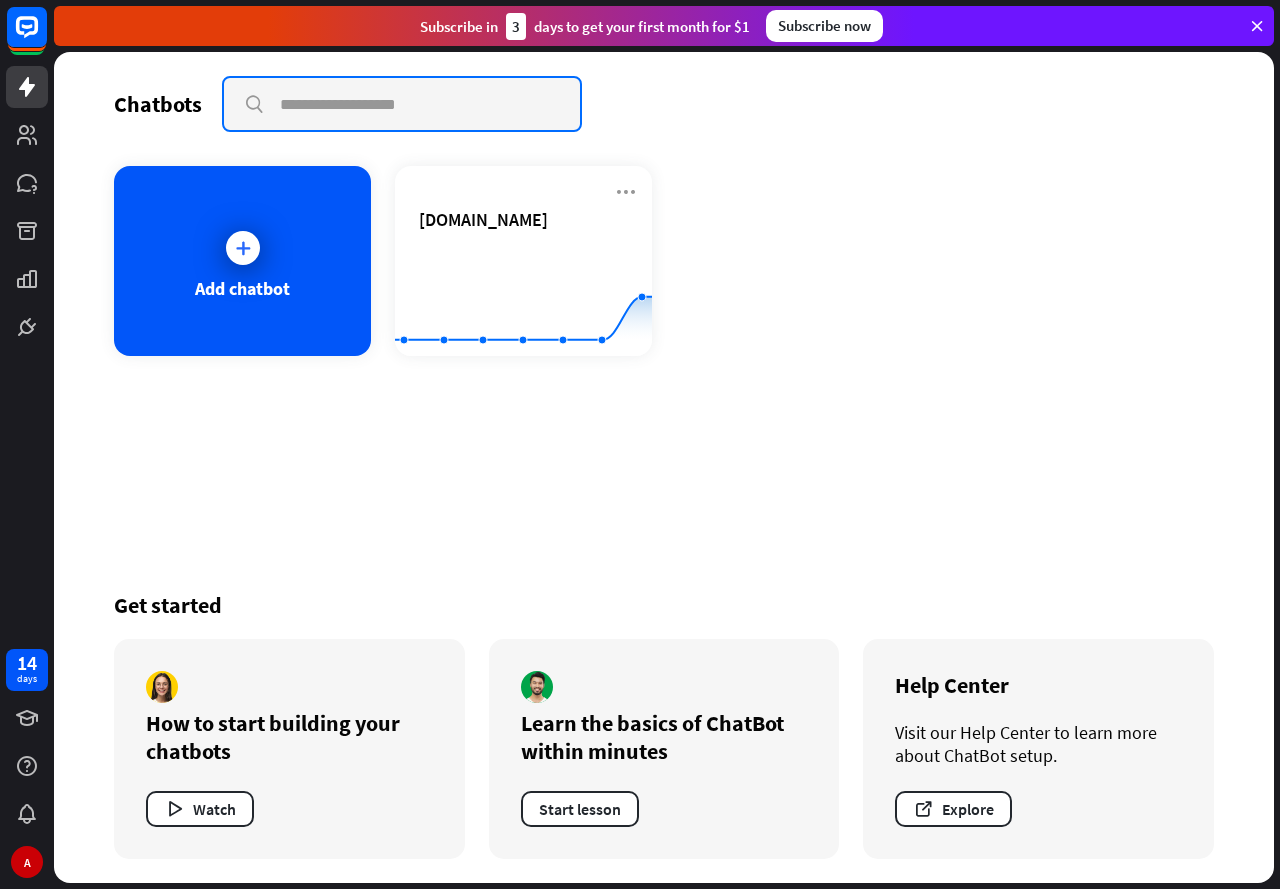 click at bounding box center (402, 104) 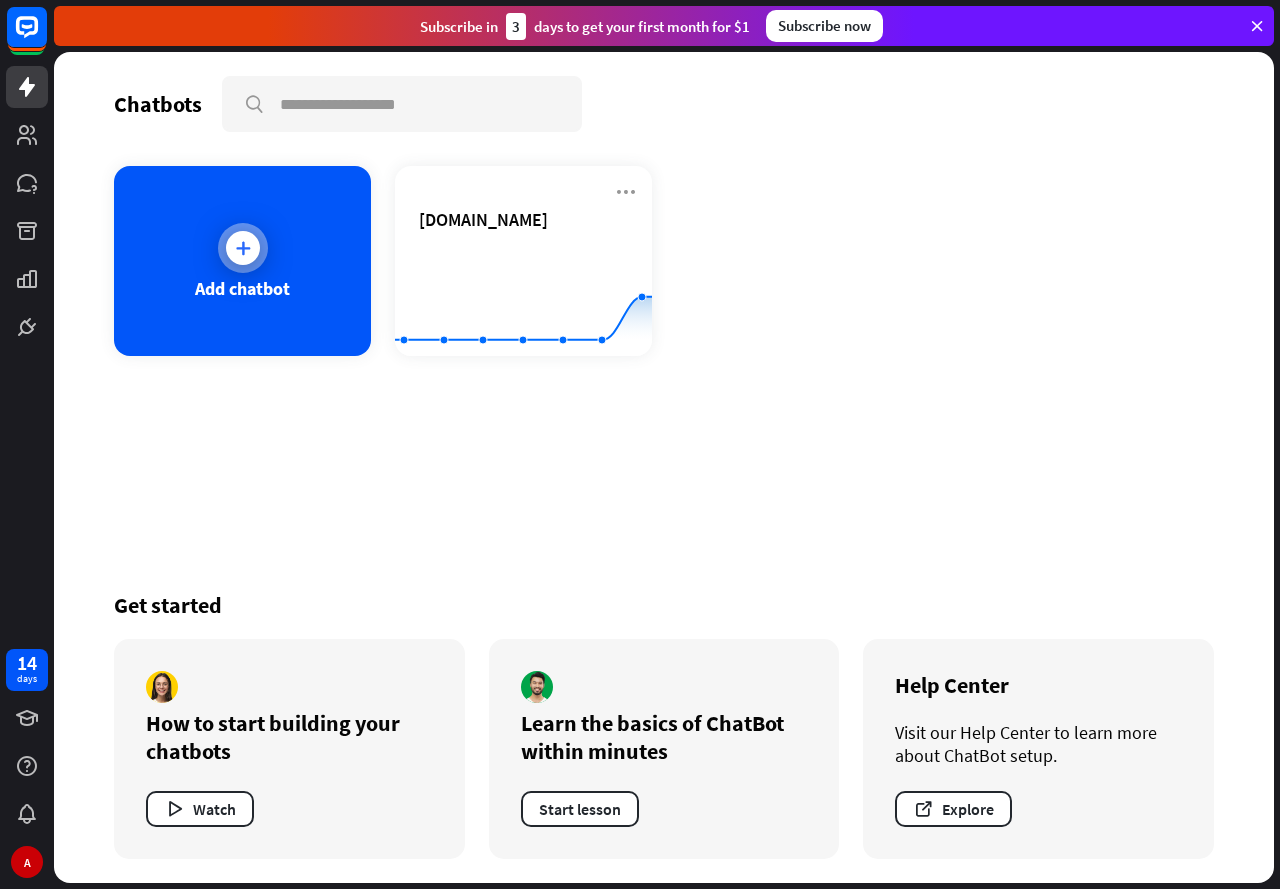 click on "Add chatbot" at bounding box center [242, 261] 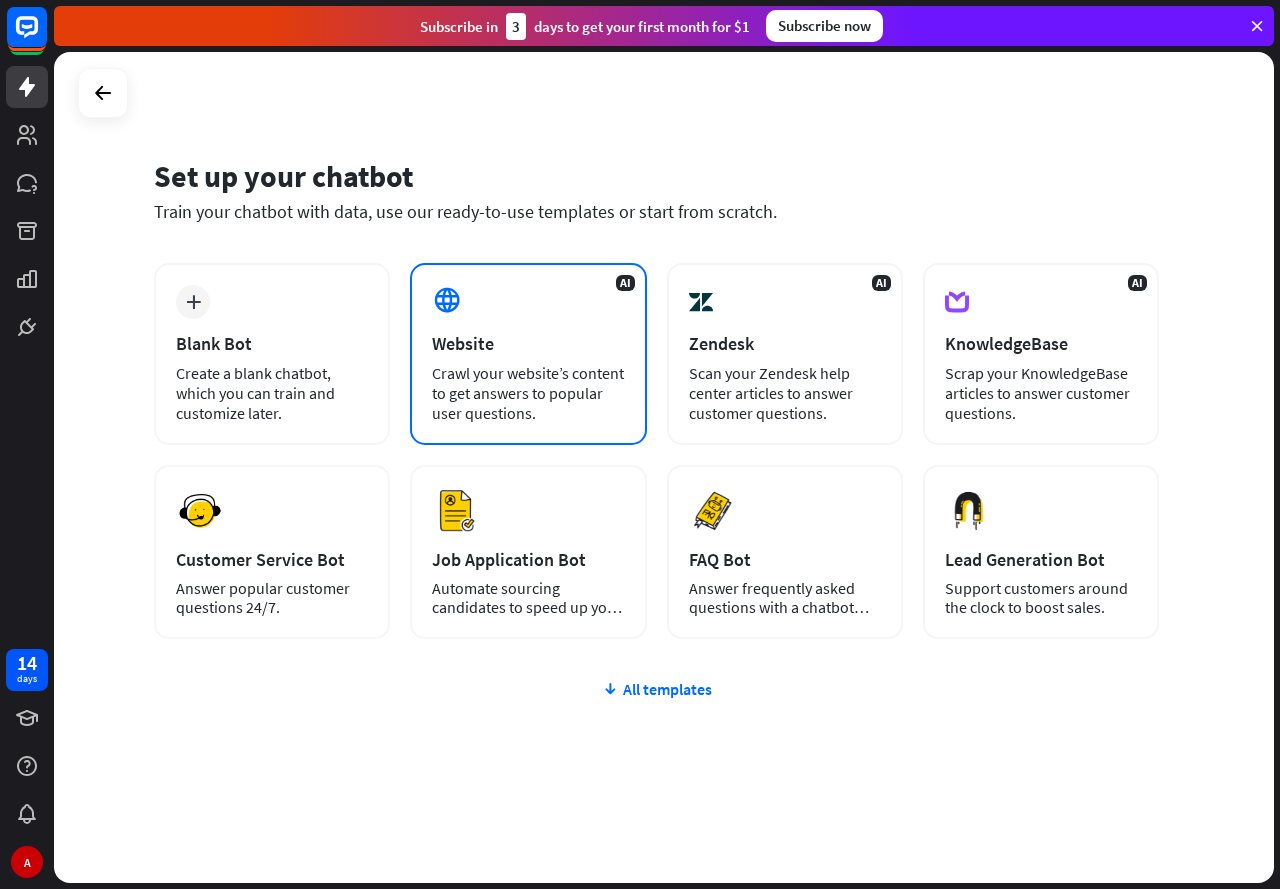 click on "Crawl your website’s content to get answers to
popular user questions." at bounding box center [528, 393] 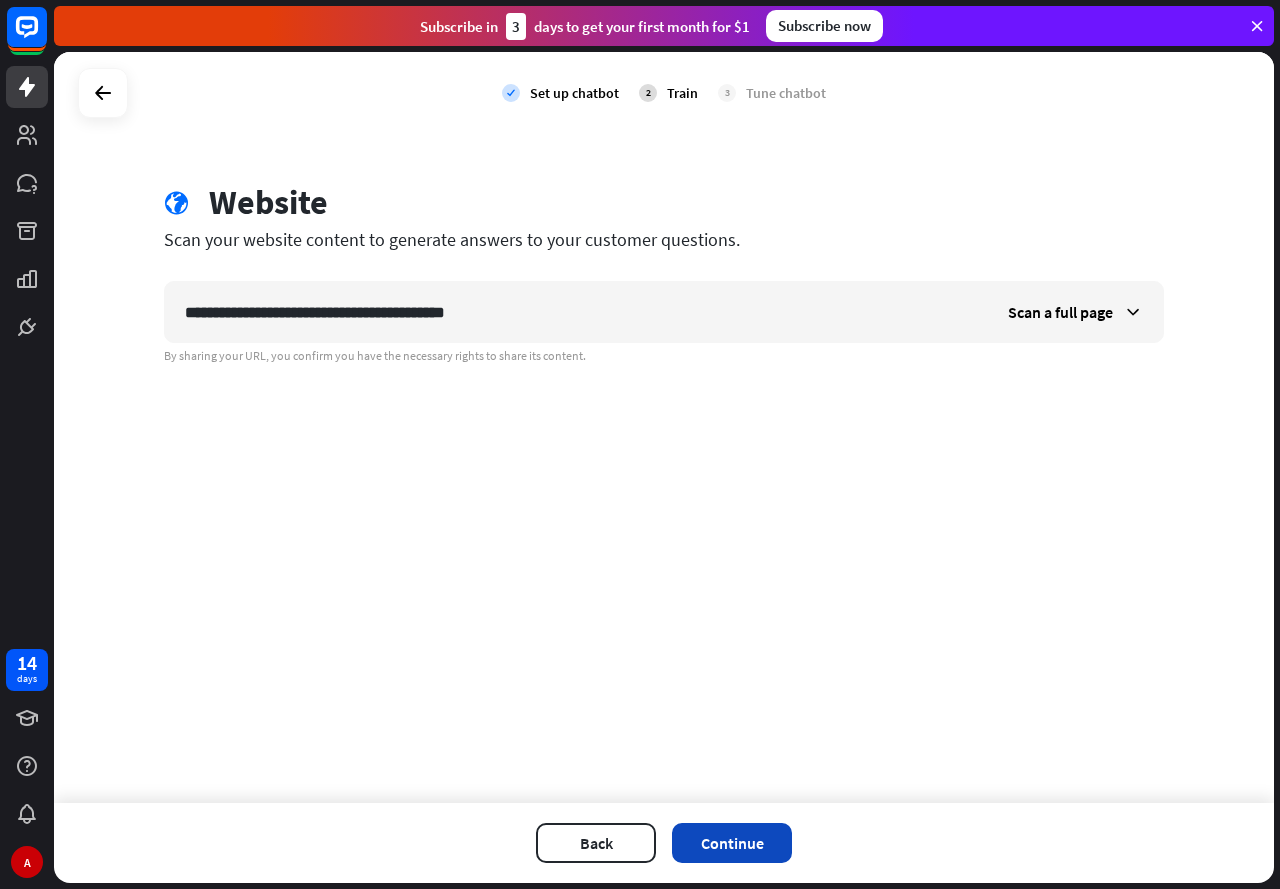 type on "**********" 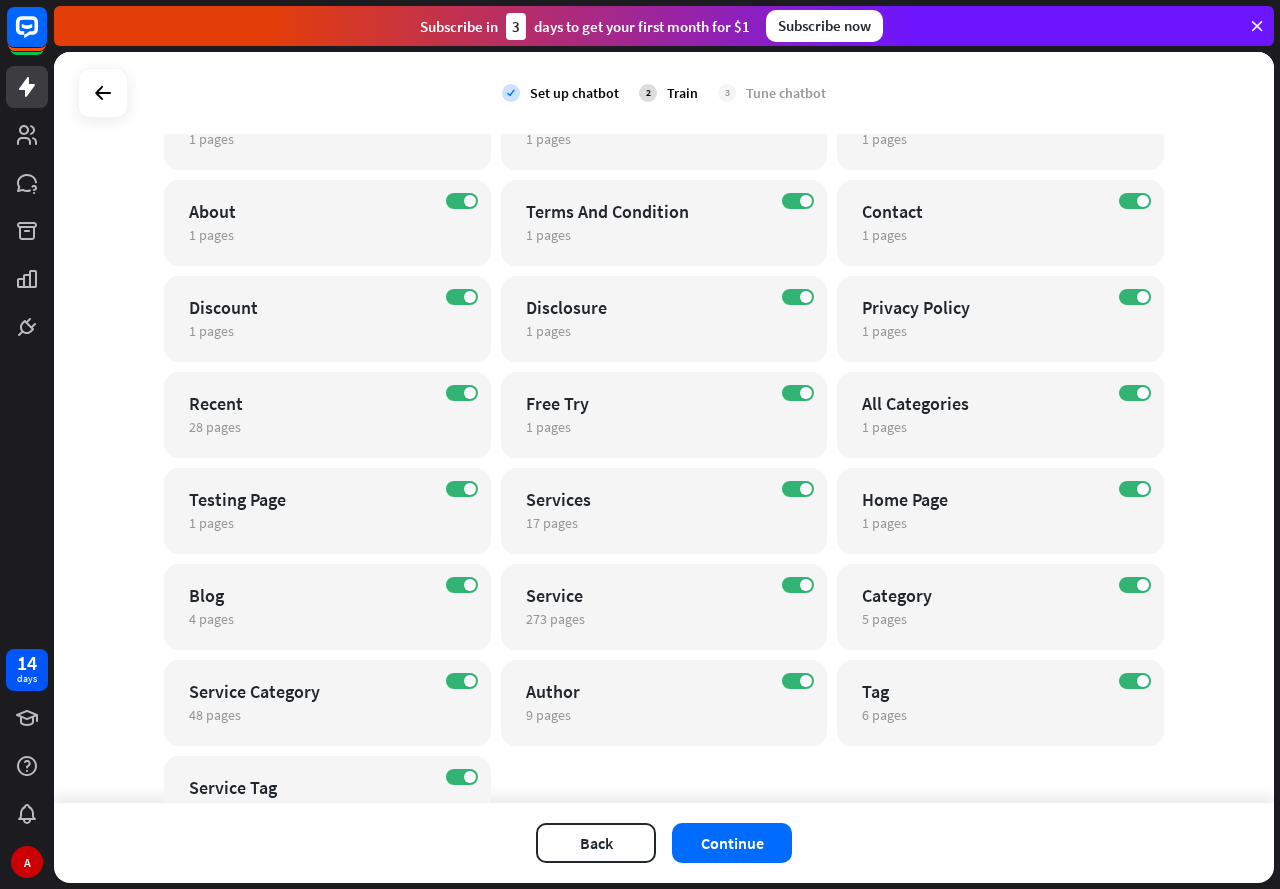 scroll, scrollTop: 1501, scrollLeft: 0, axis: vertical 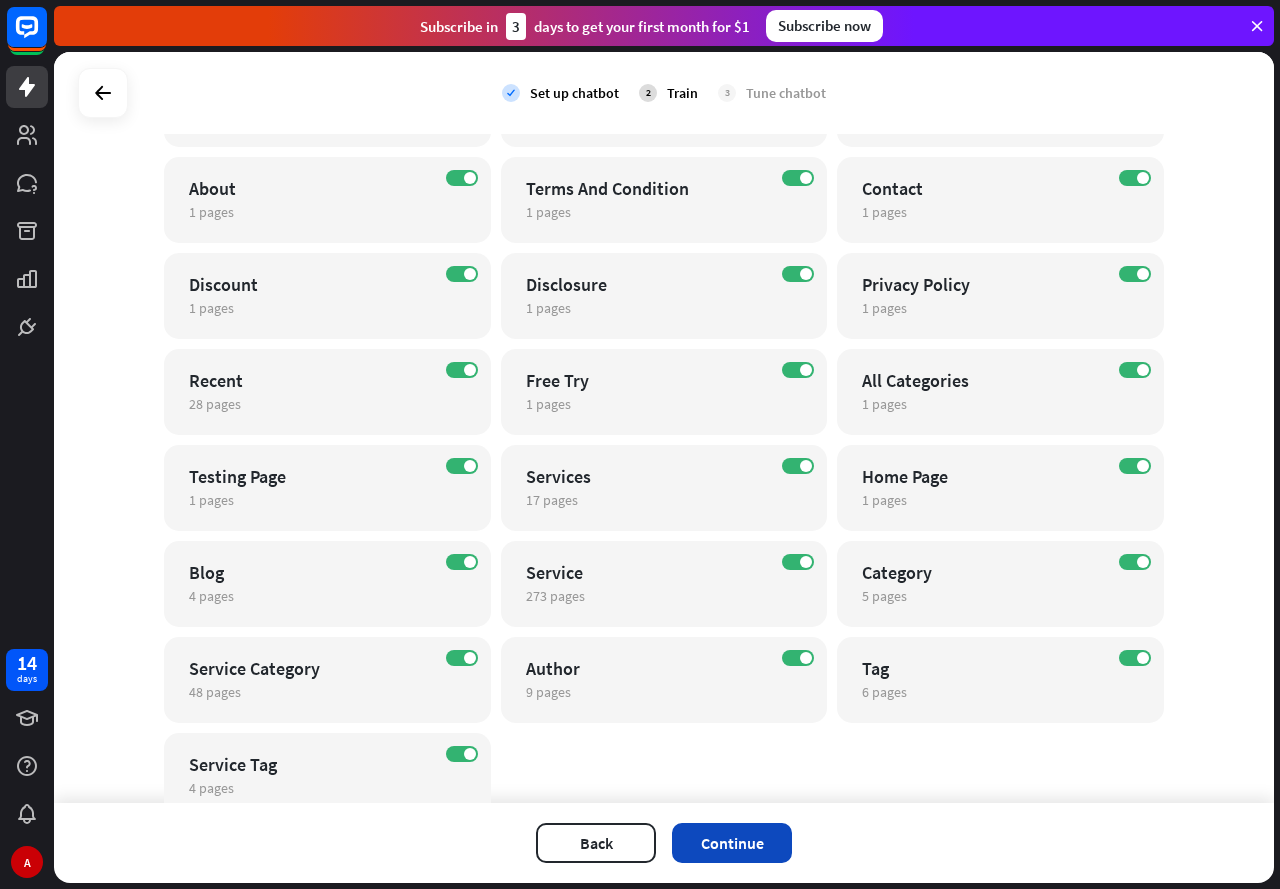click on "Continue" at bounding box center (732, 843) 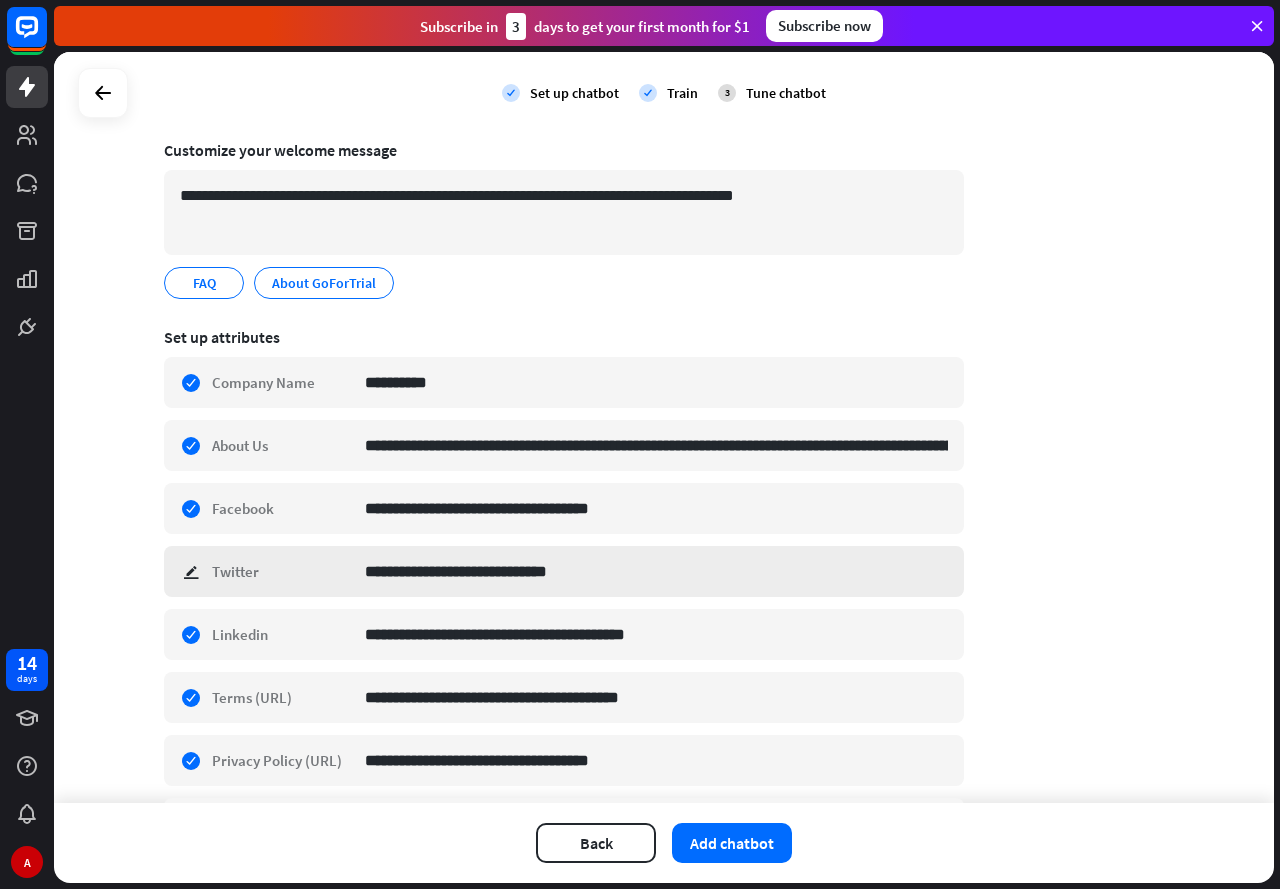 scroll, scrollTop: 200, scrollLeft: 0, axis: vertical 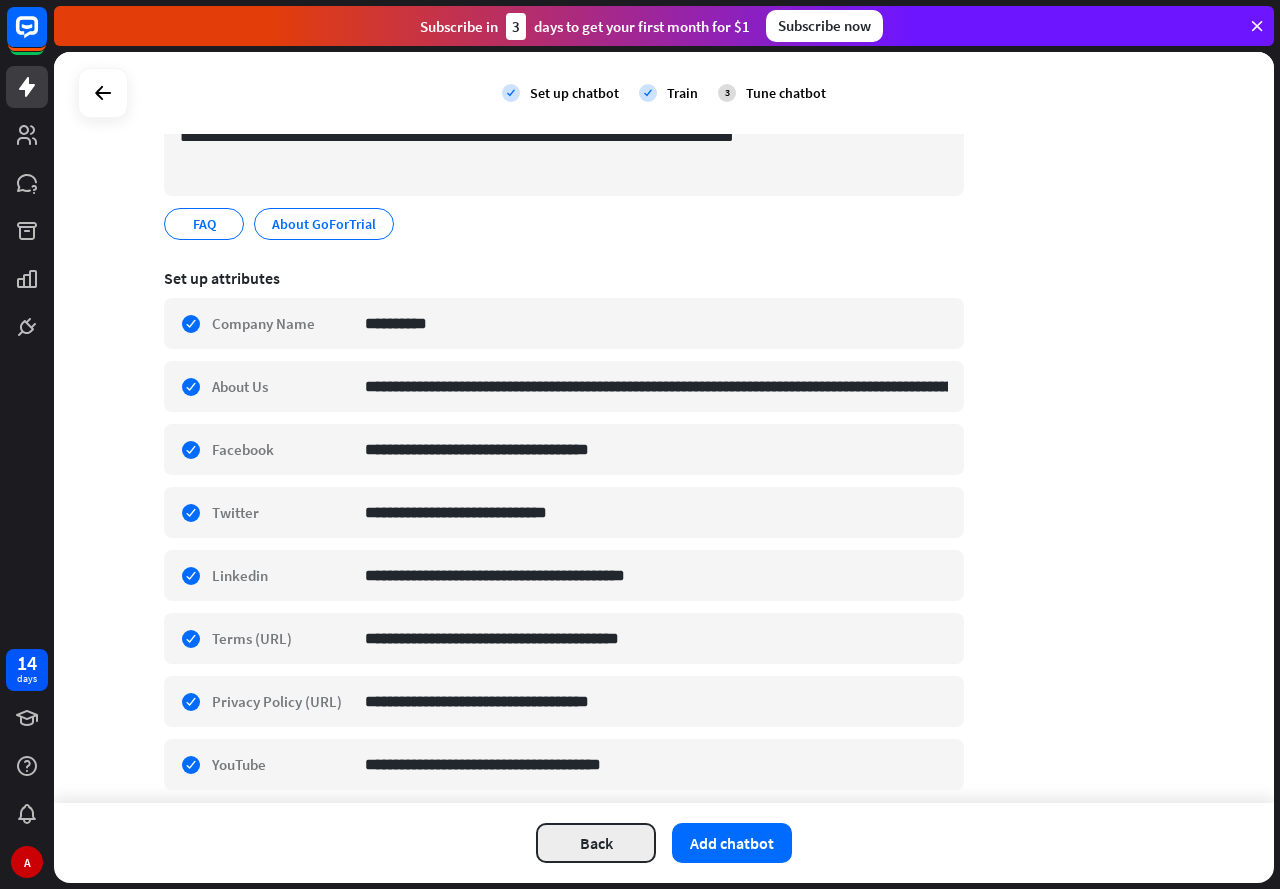 click on "Back" at bounding box center [596, 843] 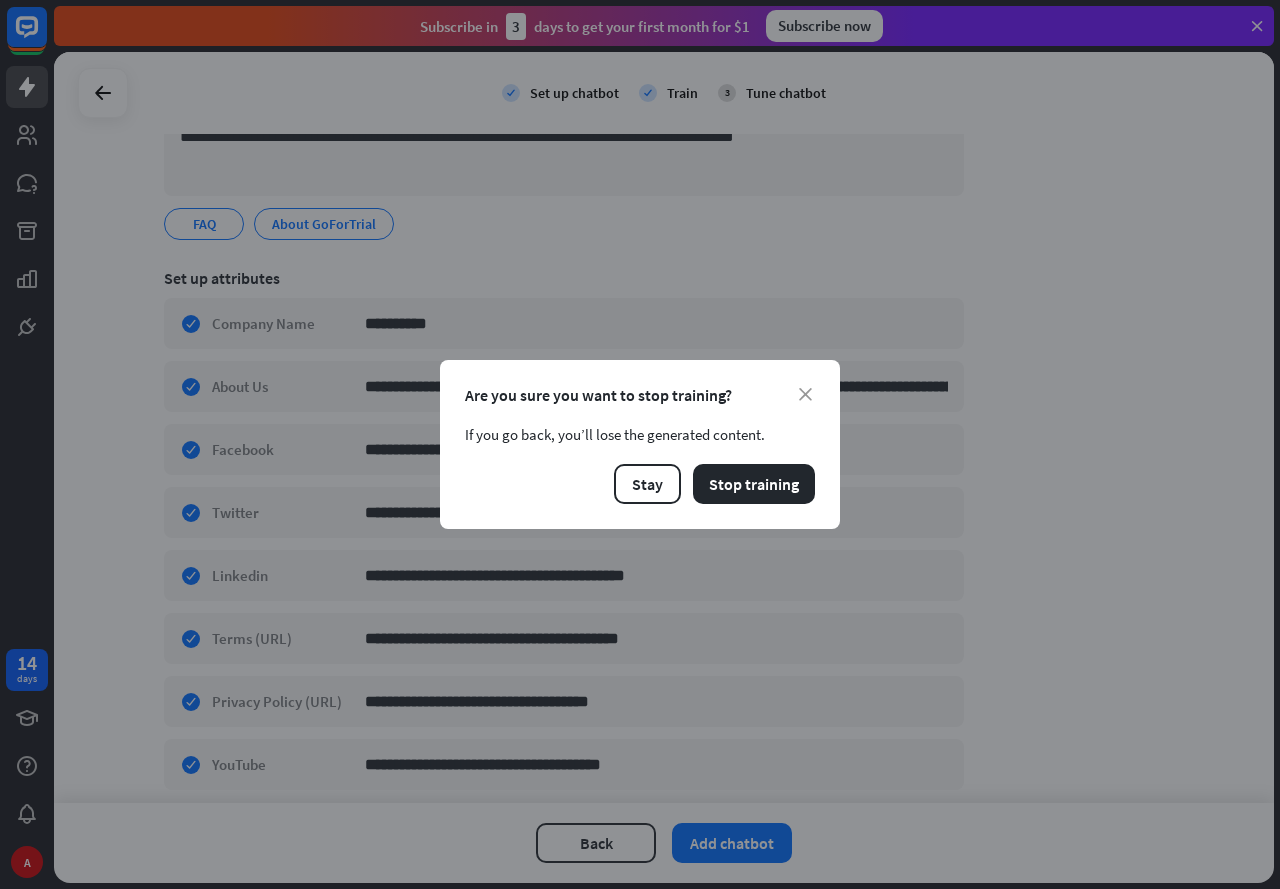 click on "close
Are you sure you want to stop training?
If you go back, you’ll lose the generated content.
Stay
Stop training" at bounding box center [640, 444] 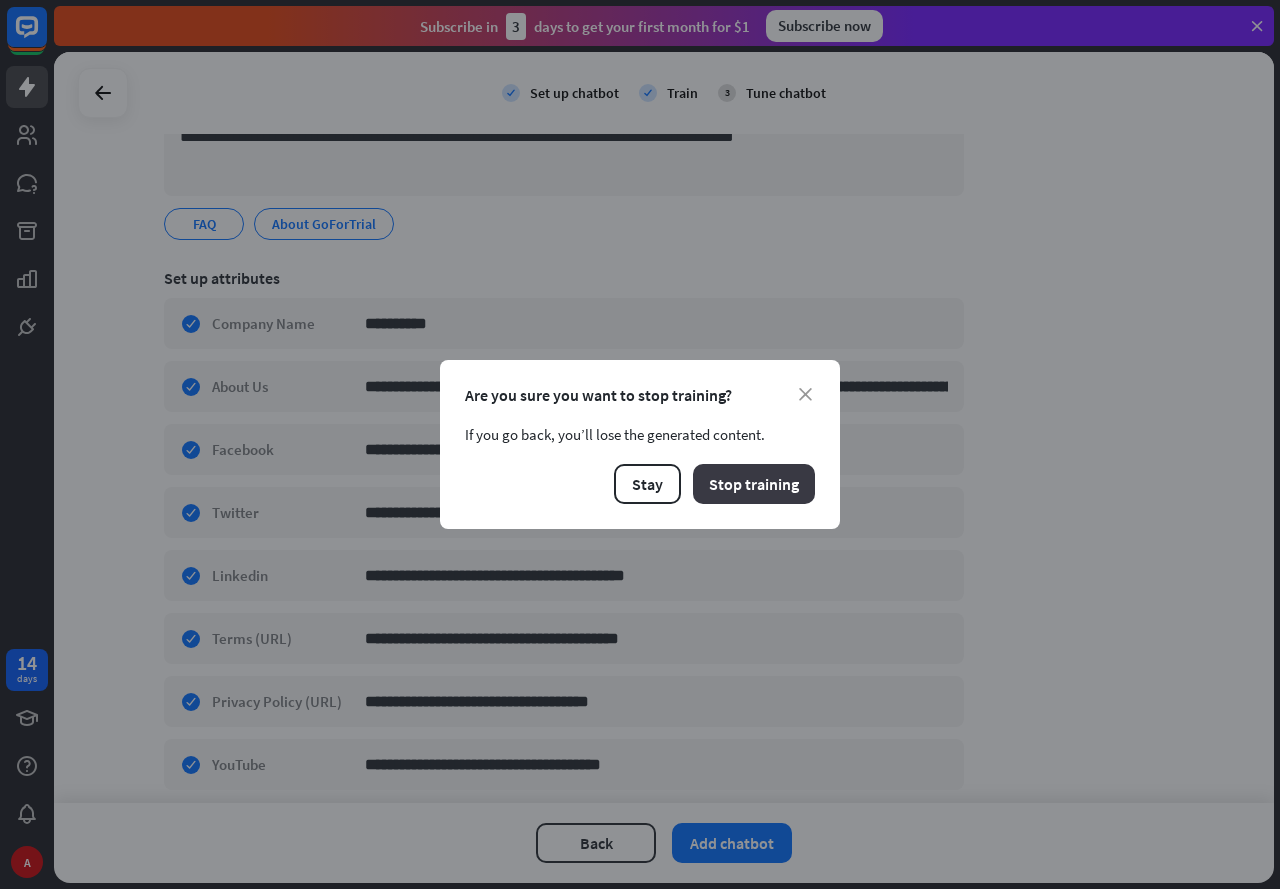 click on "Stop training" at bounding box center (754, 484) 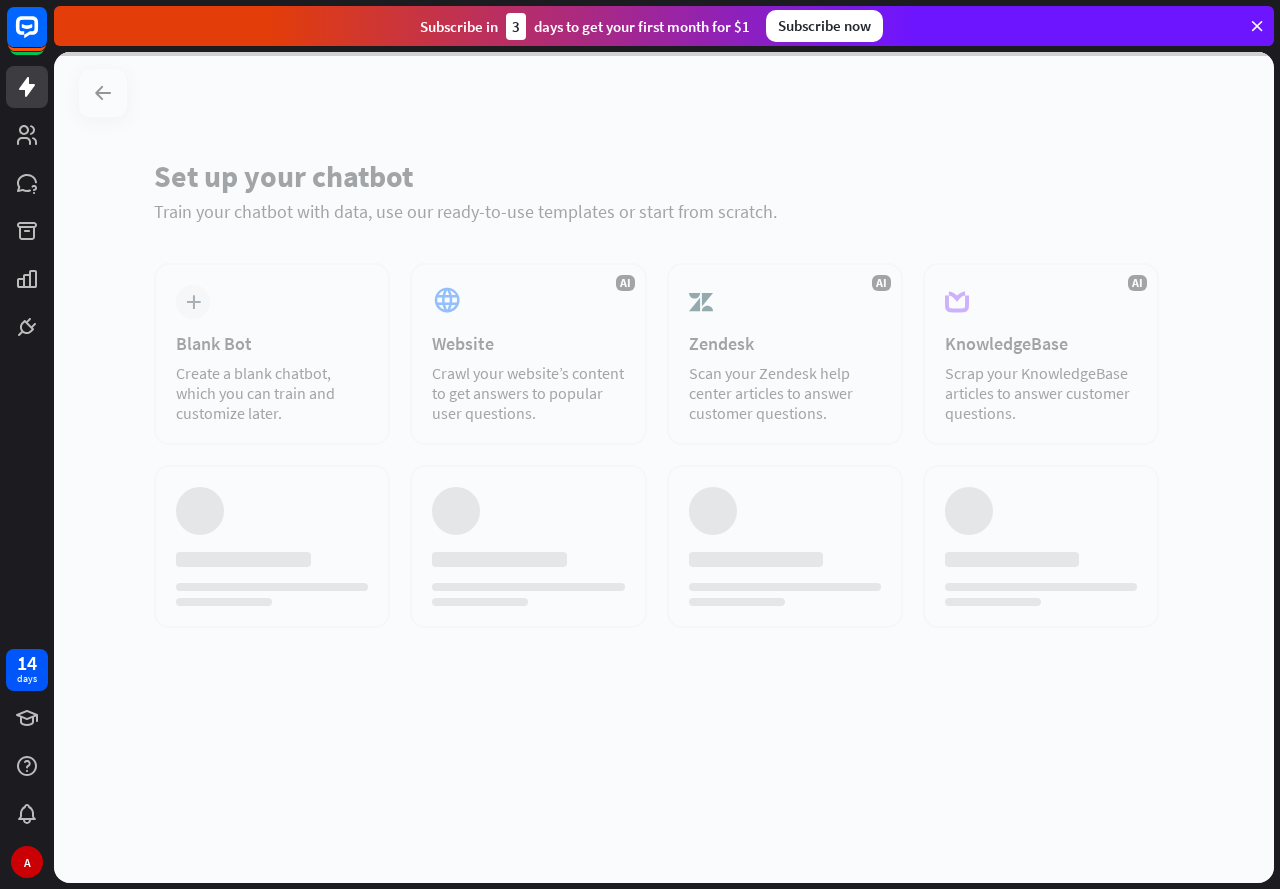 click at bounding box center (664, 467) 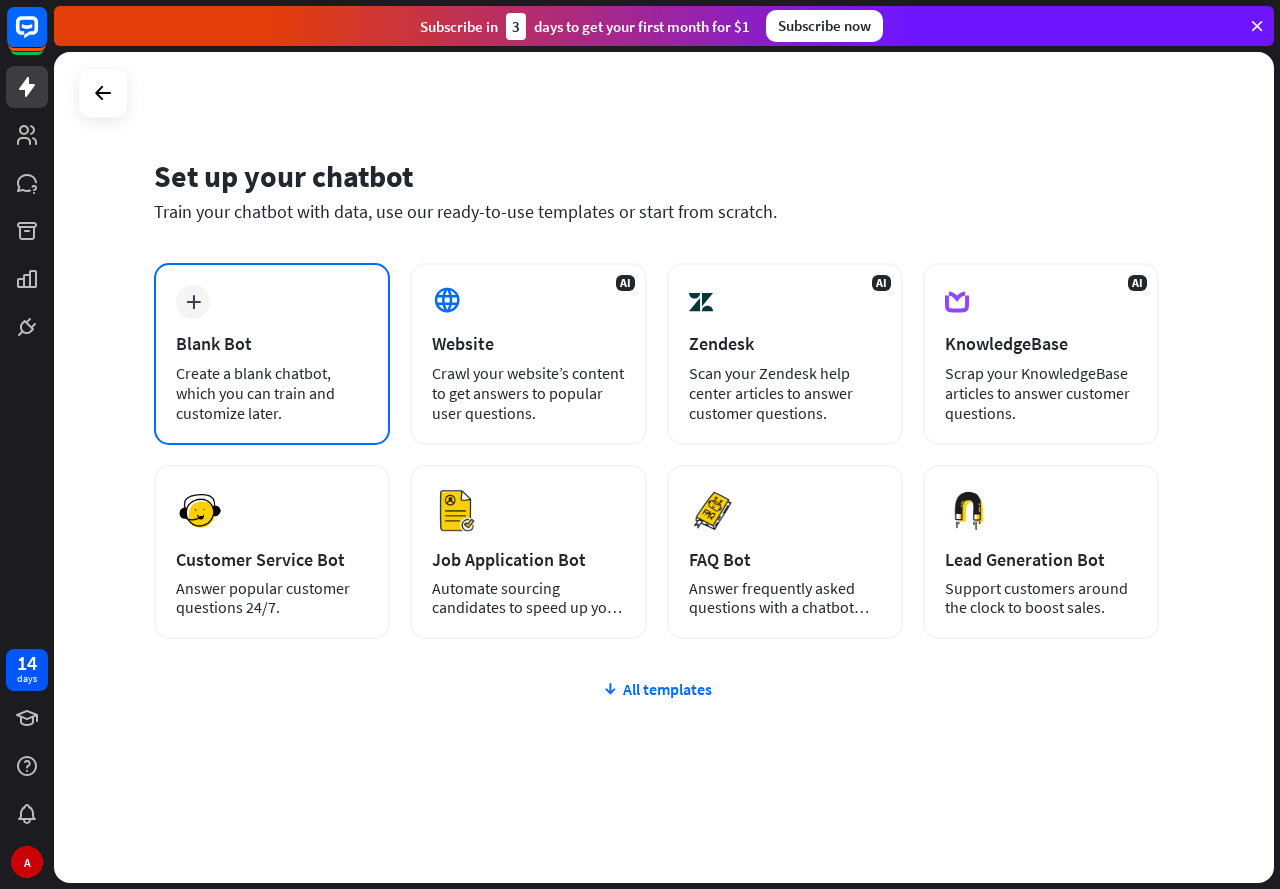 click on "Create a blank chatbot, which you can train and
customize later." at bounding box center (272, 393) 